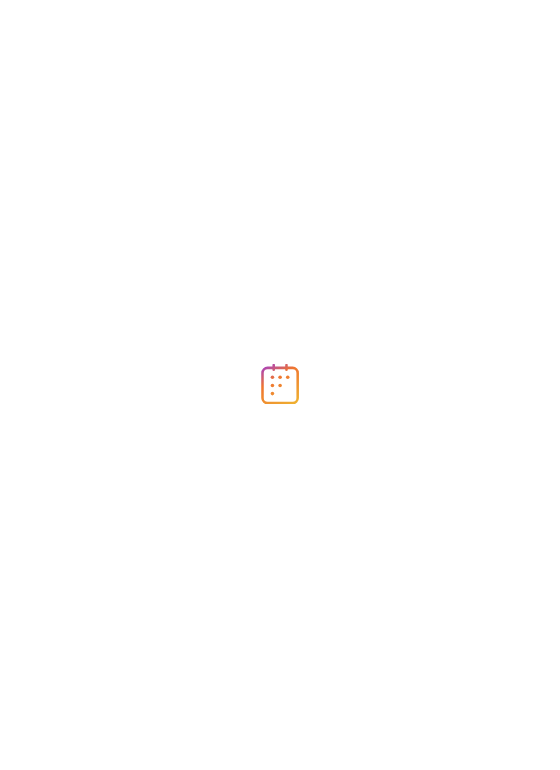 scroll, scrollTop: 0, scrollLeft: 0, axis: both 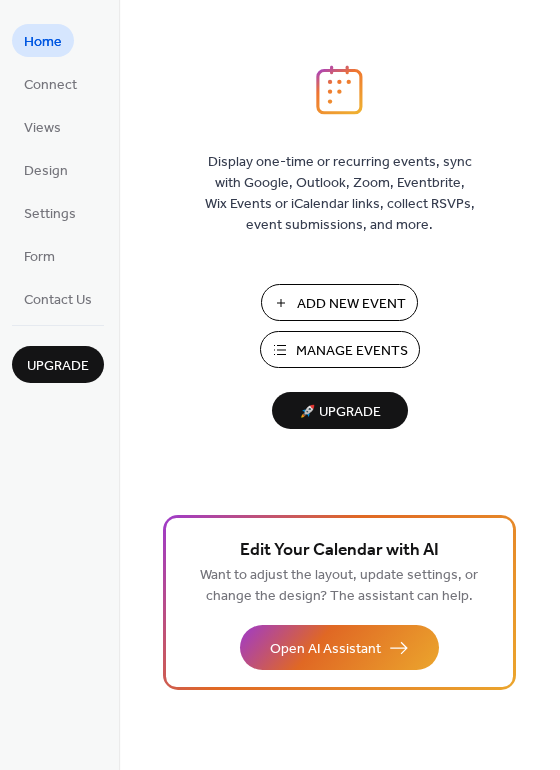 click on "Manage Events" at bounding box center [352, 351] 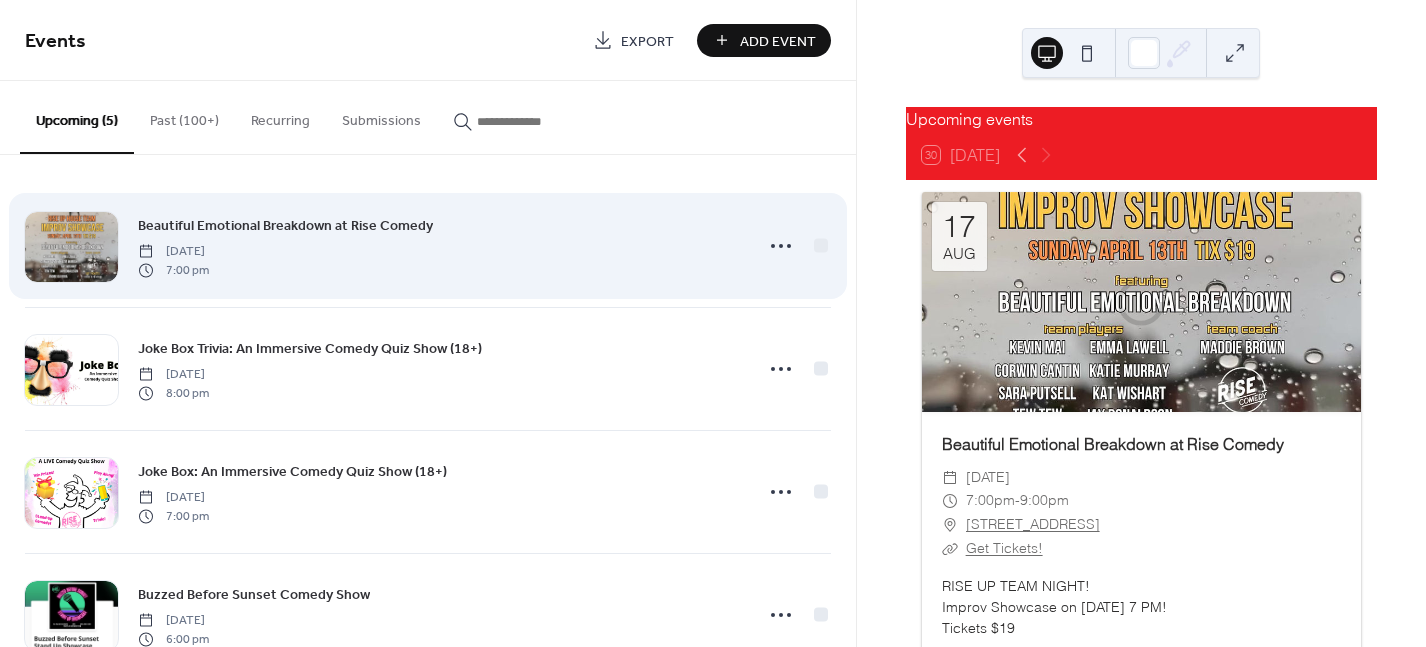 scroll, scrollTop: 0, scrollLeft: 0, axis: both 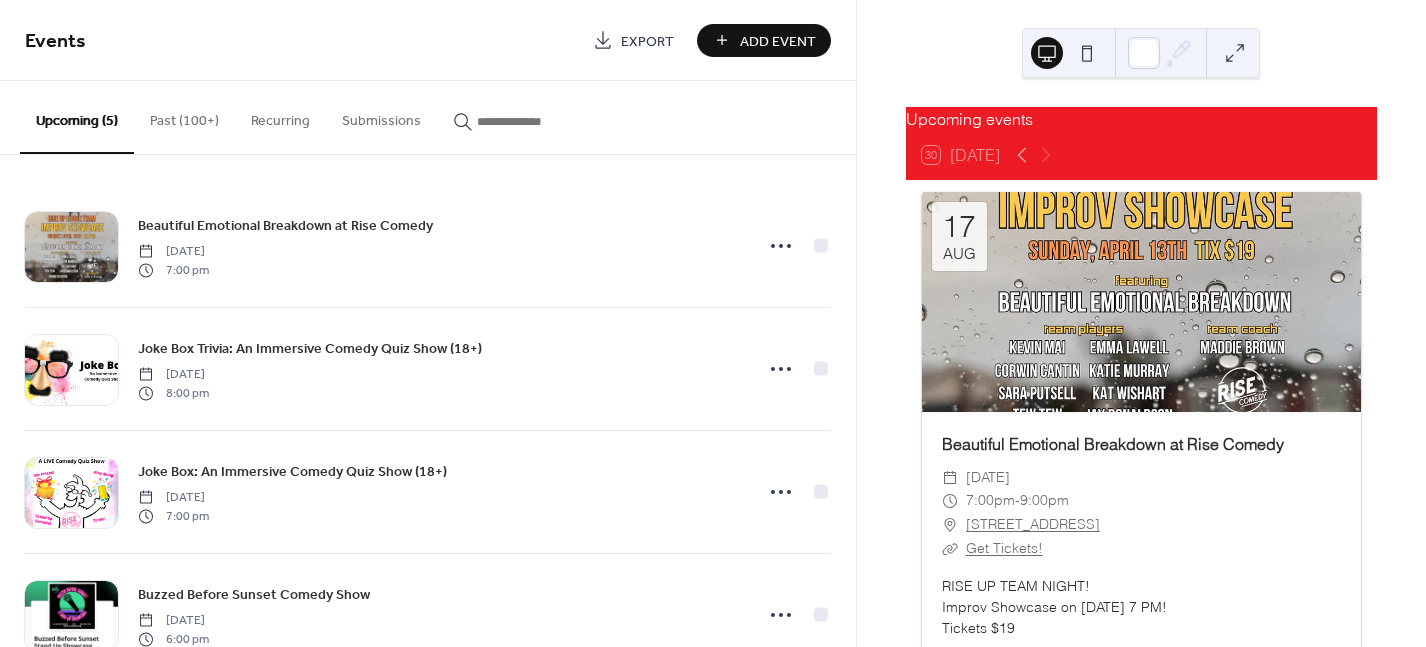 click on "Add Event" at bounding box center [778, 41] 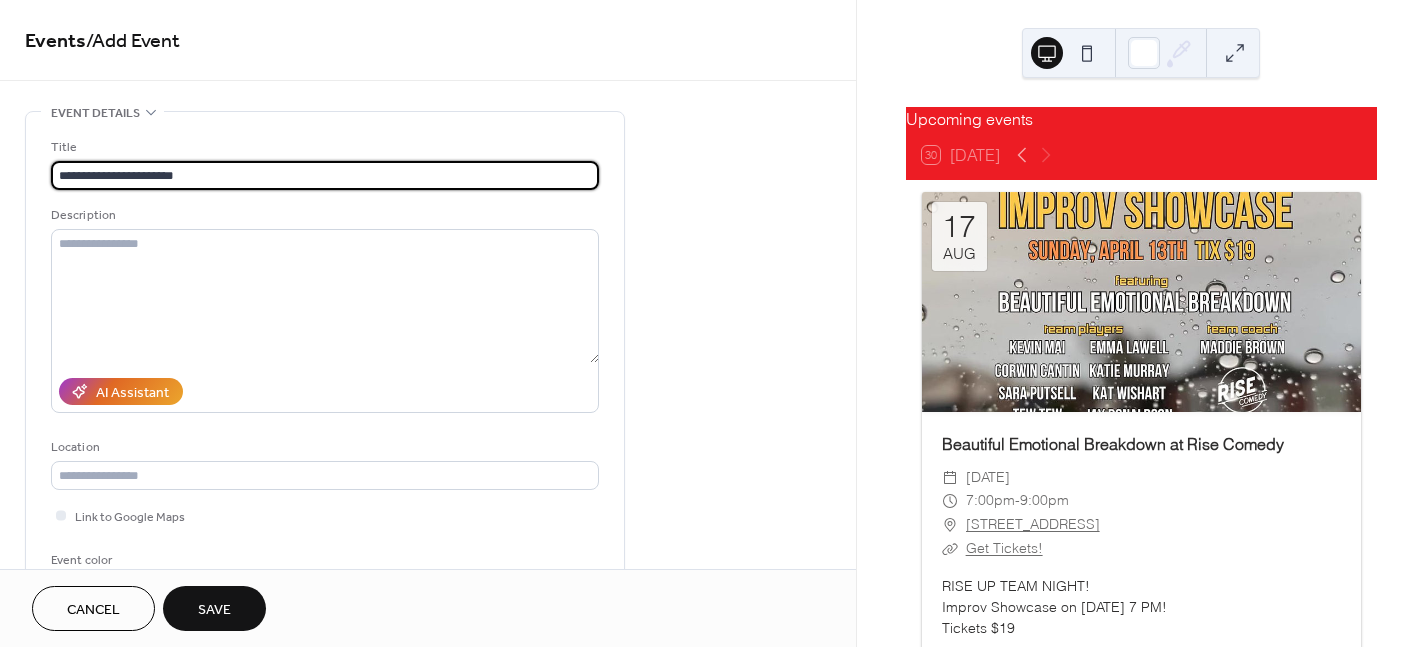type on "**********" 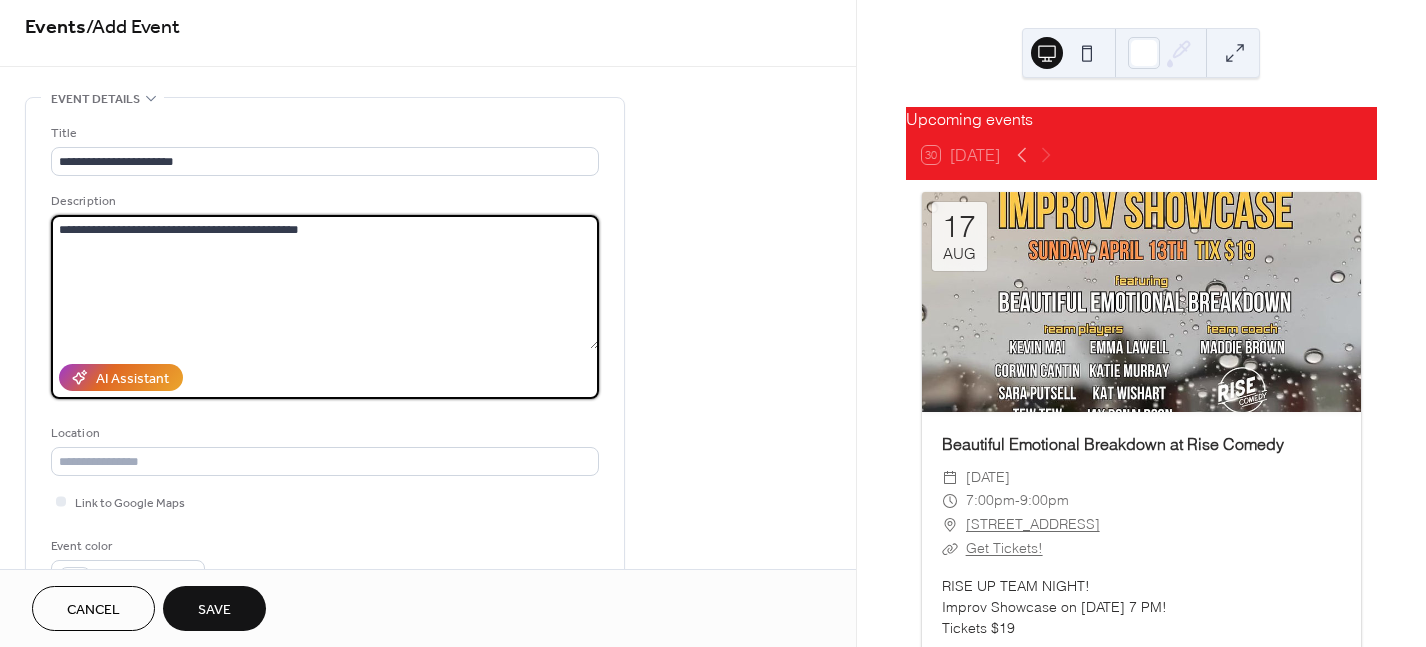 scroll, scrollTop: 20, scrollLeft: 0, axis: vertical 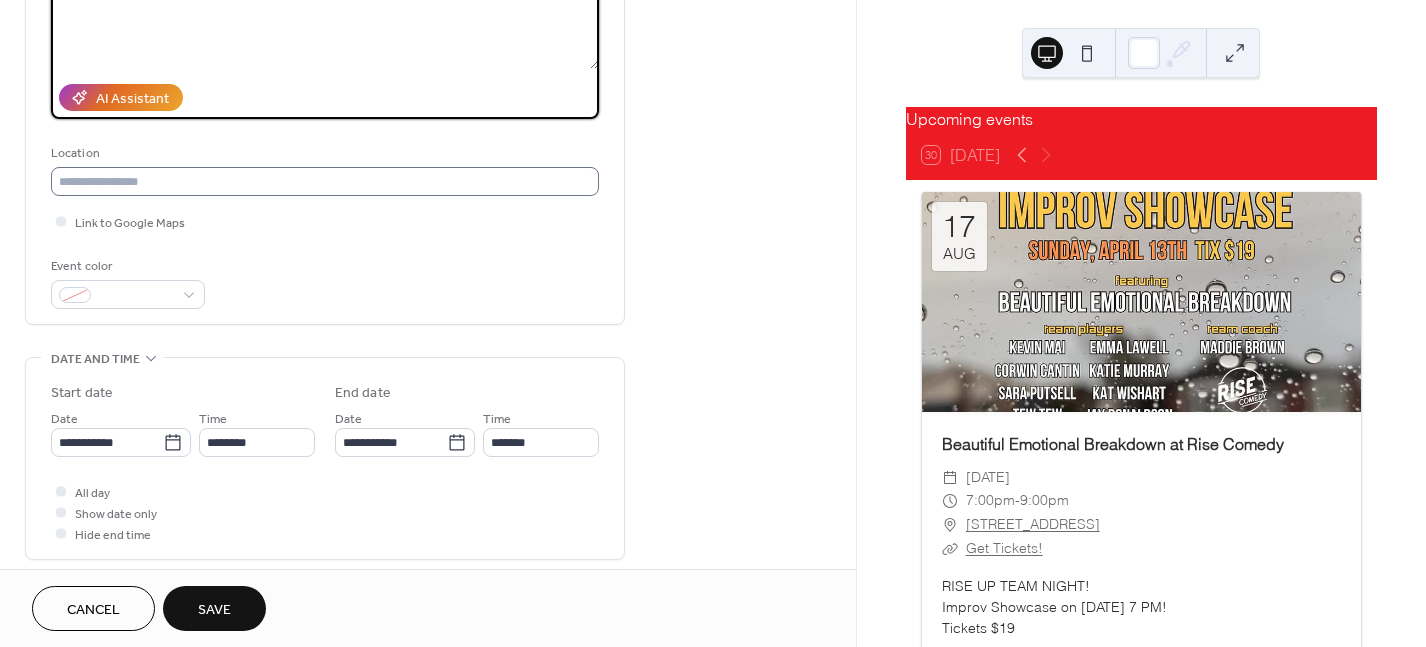 type on "**********" 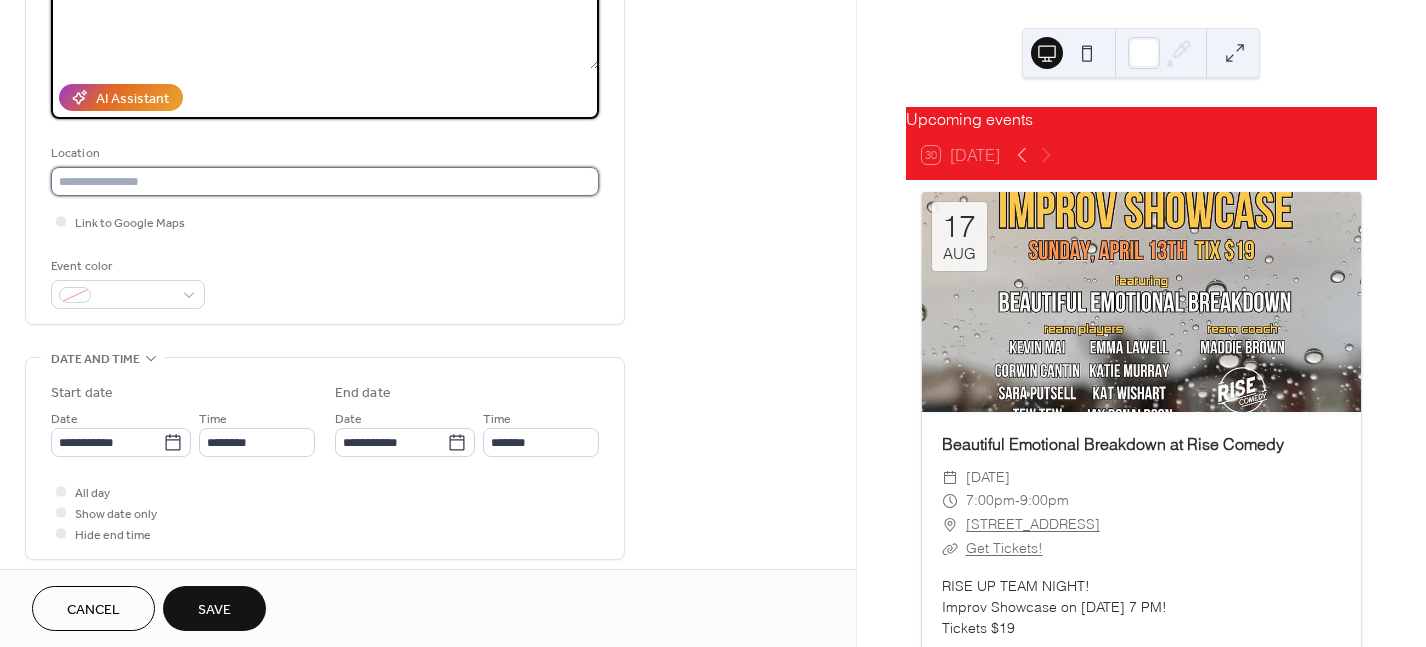 click at bounding box center (325, 181) 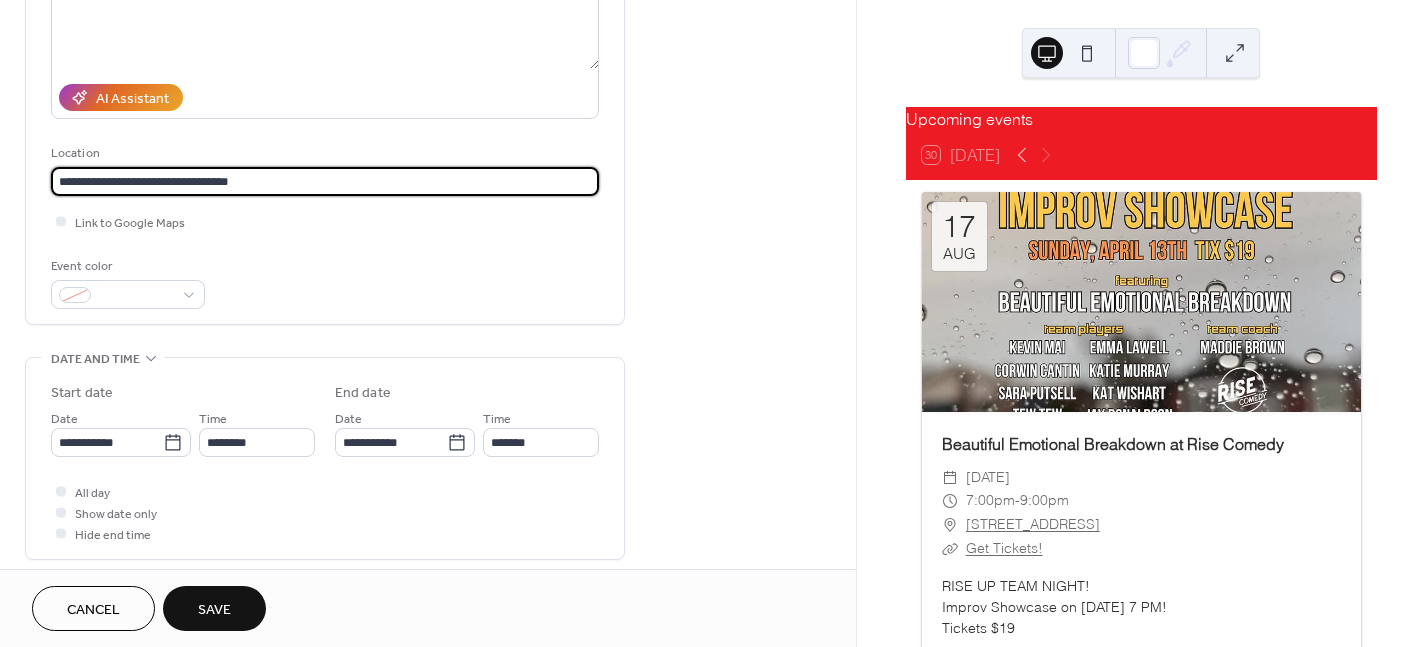 click on "**********" at bounding box center (325, 181) 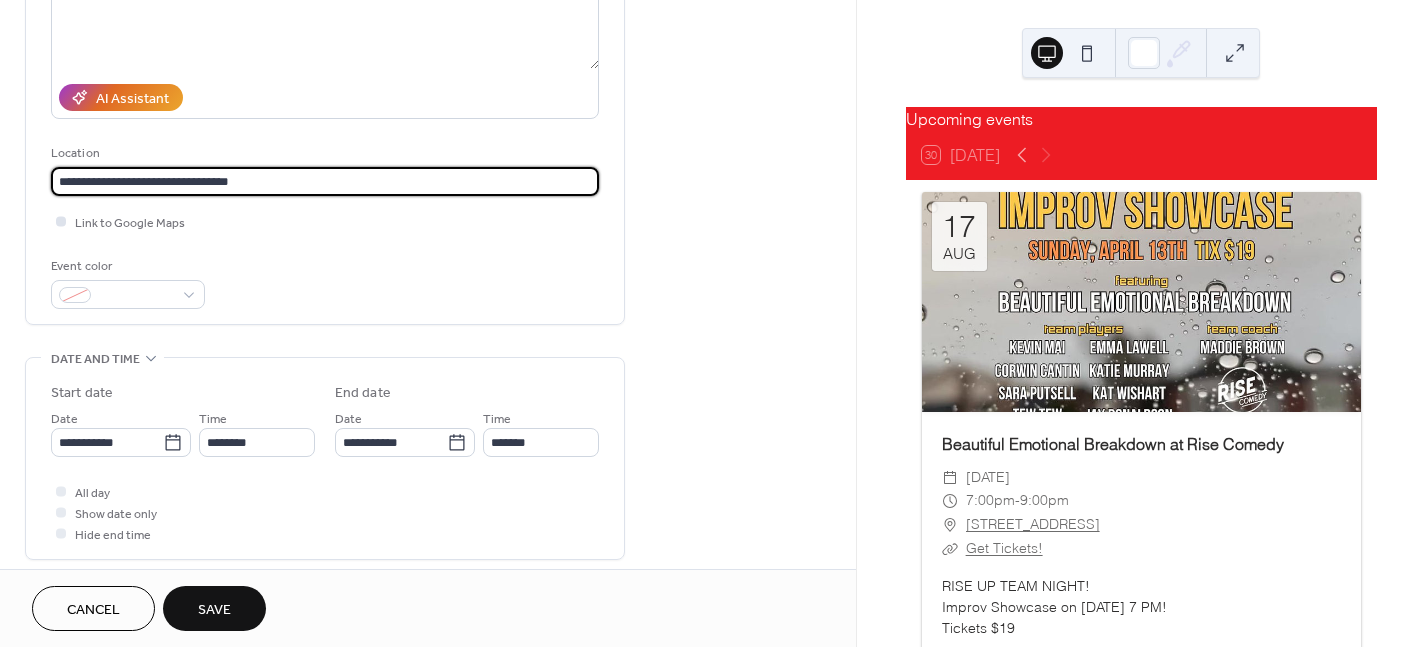 type on "**********" 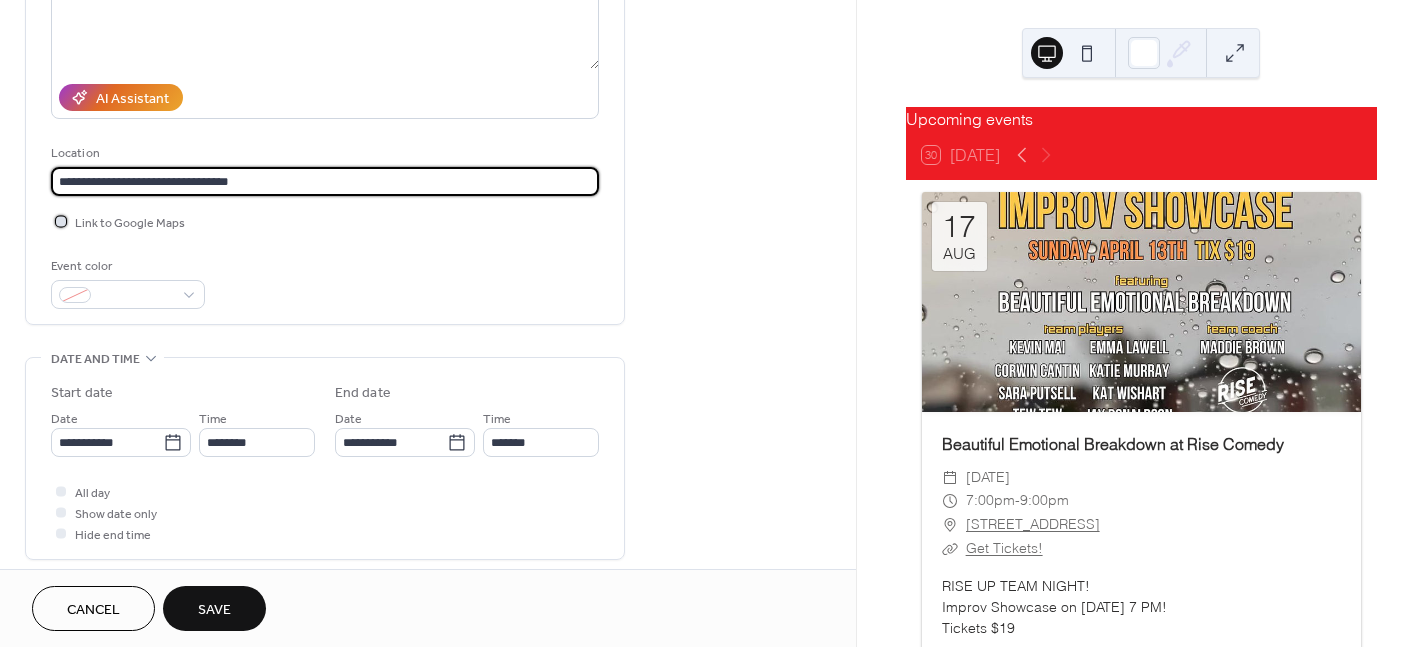click on "Link to Google Maps" at bounding box center (130, 223) 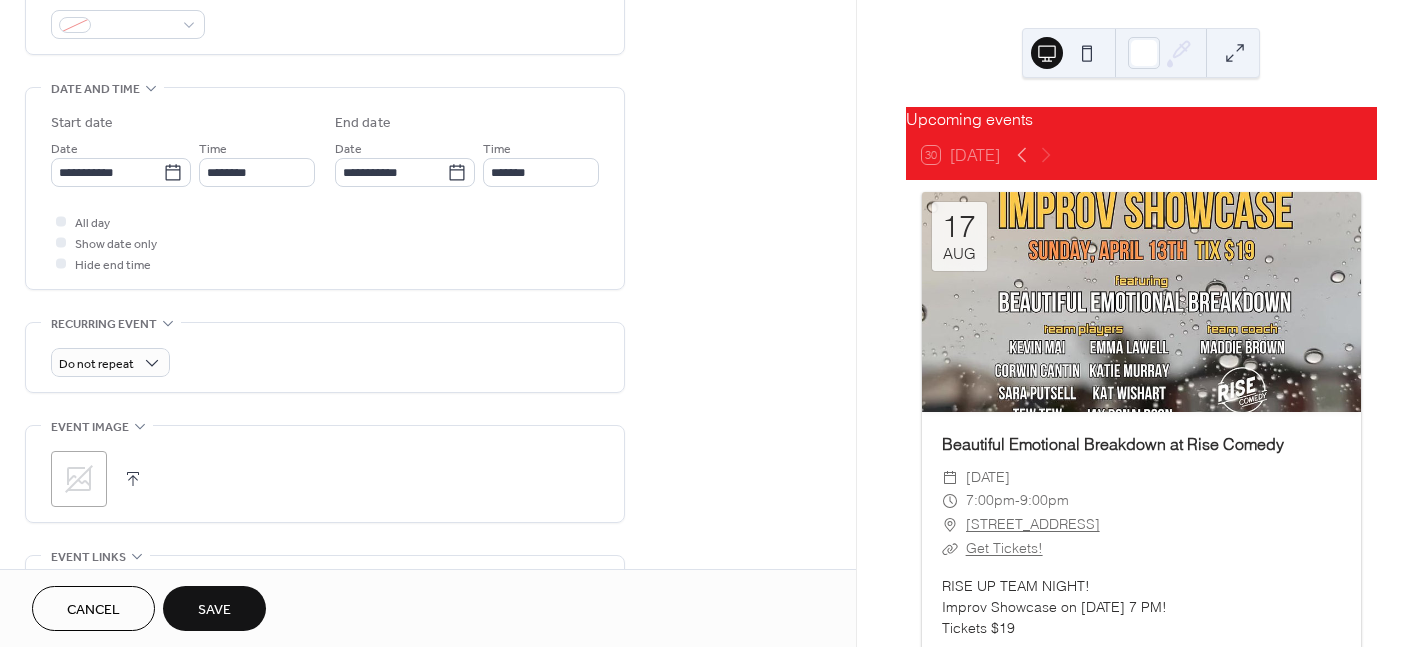 scroll, scrollTop: 581, scrollLeft: 0, axis: vertical 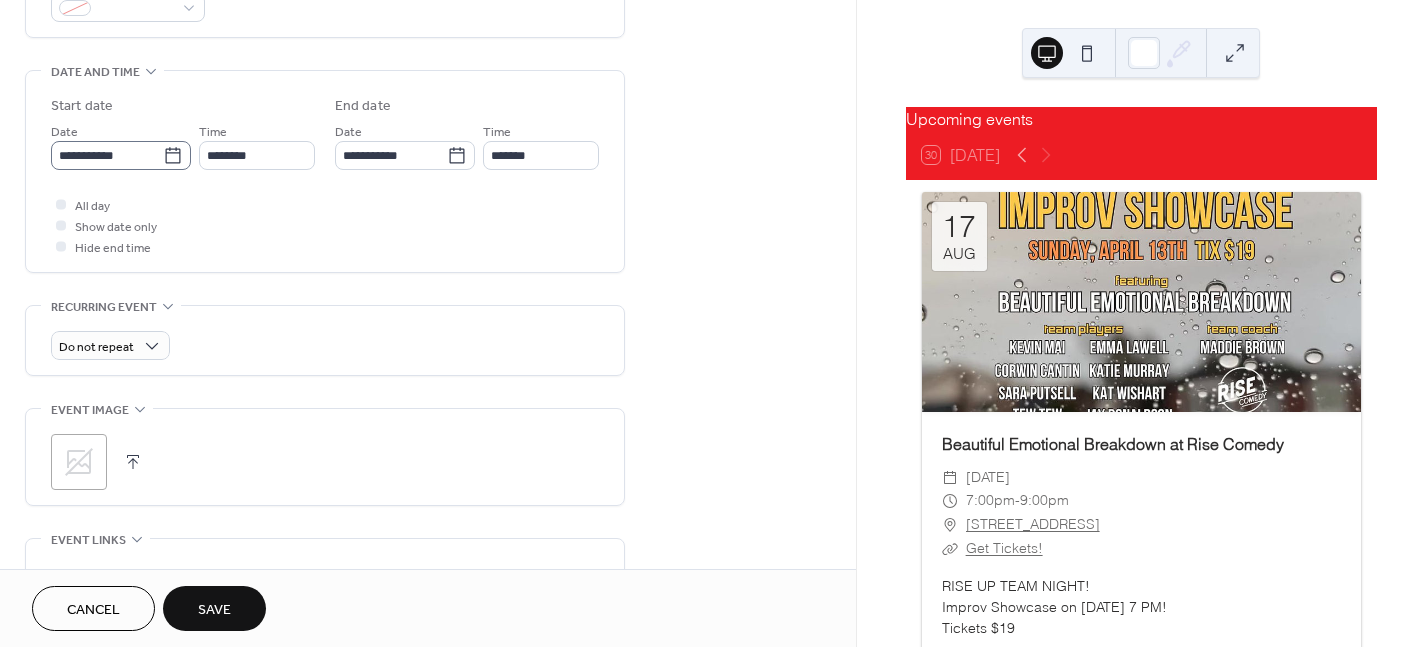 click 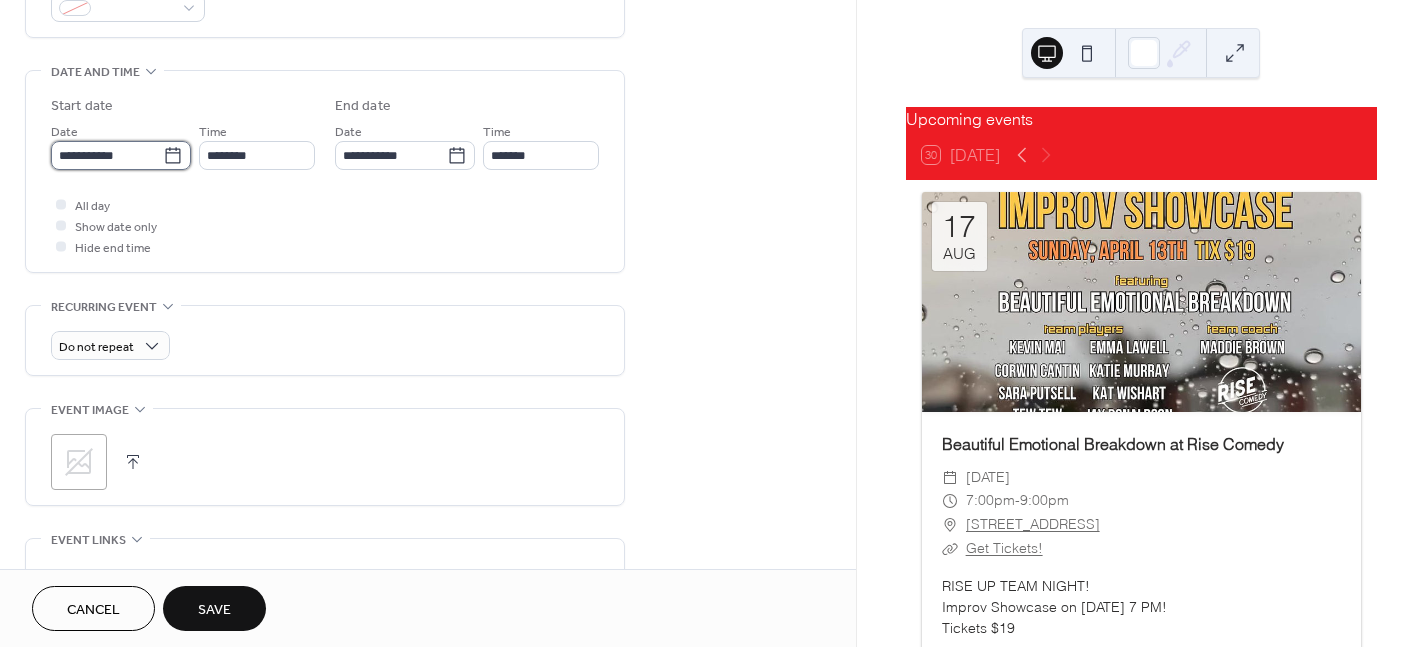 click on "**********" at bounding box center [107, 155] 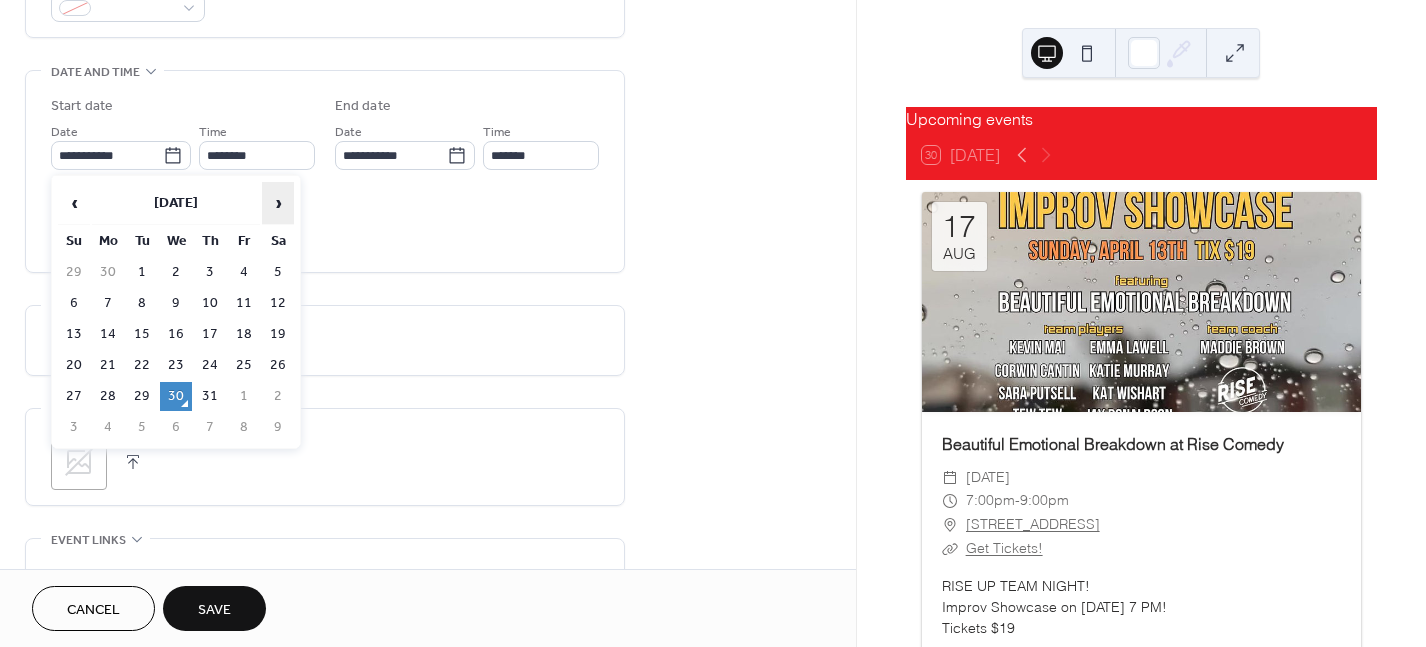 click on "›" at bounding box center (278, 203) 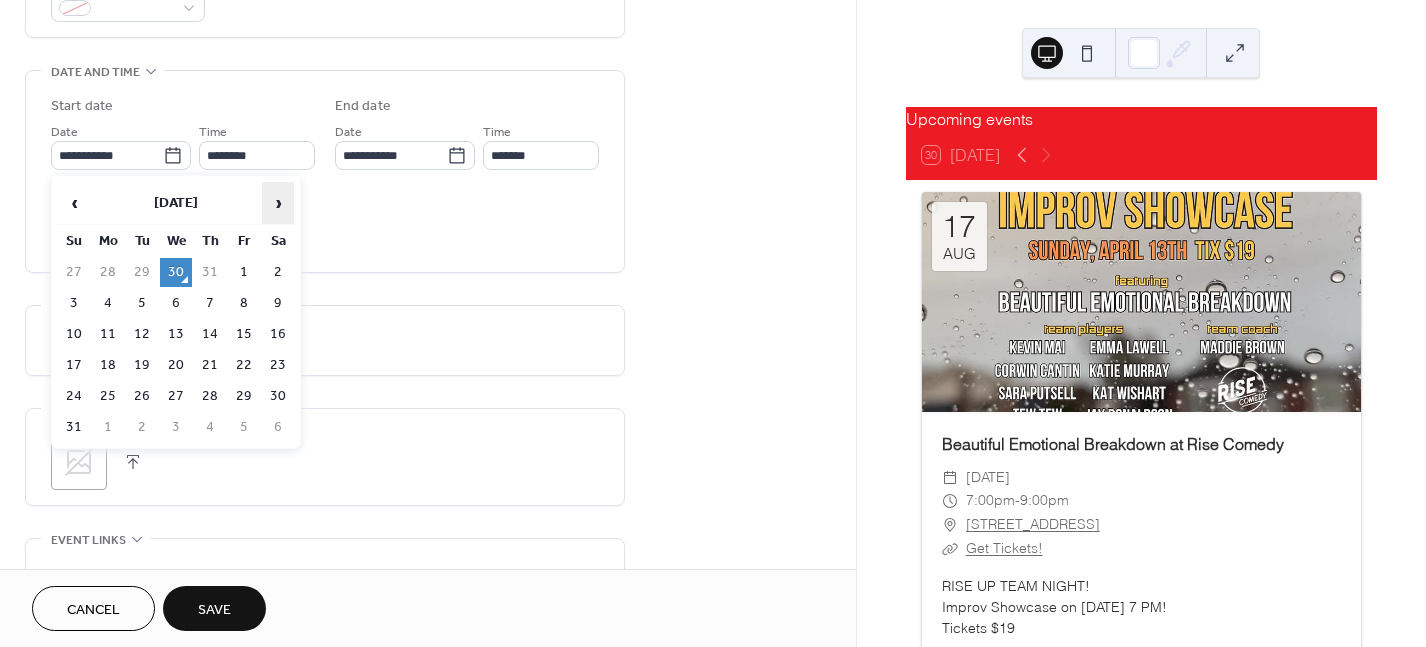 click on "›" at bounding box center [278, 203] 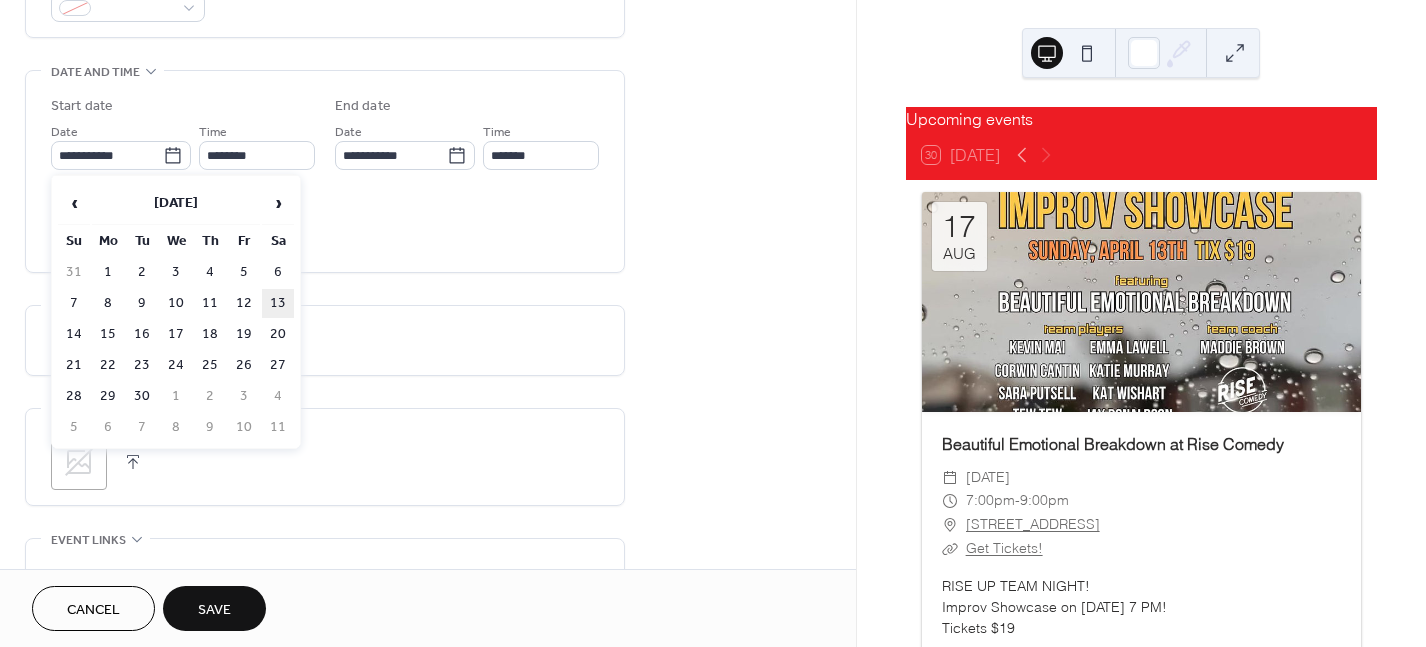 click on "13" at bounding box center [278, 303] 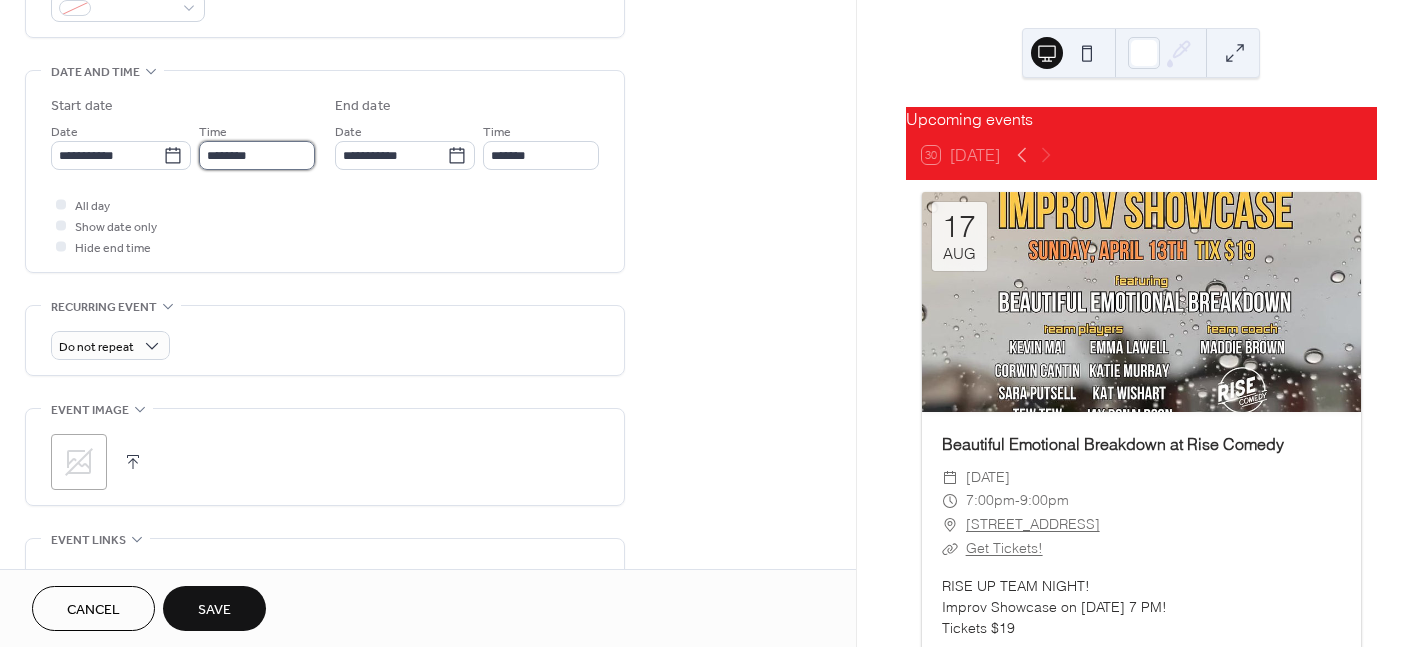 click on "********" at bounding box center [257, 155] 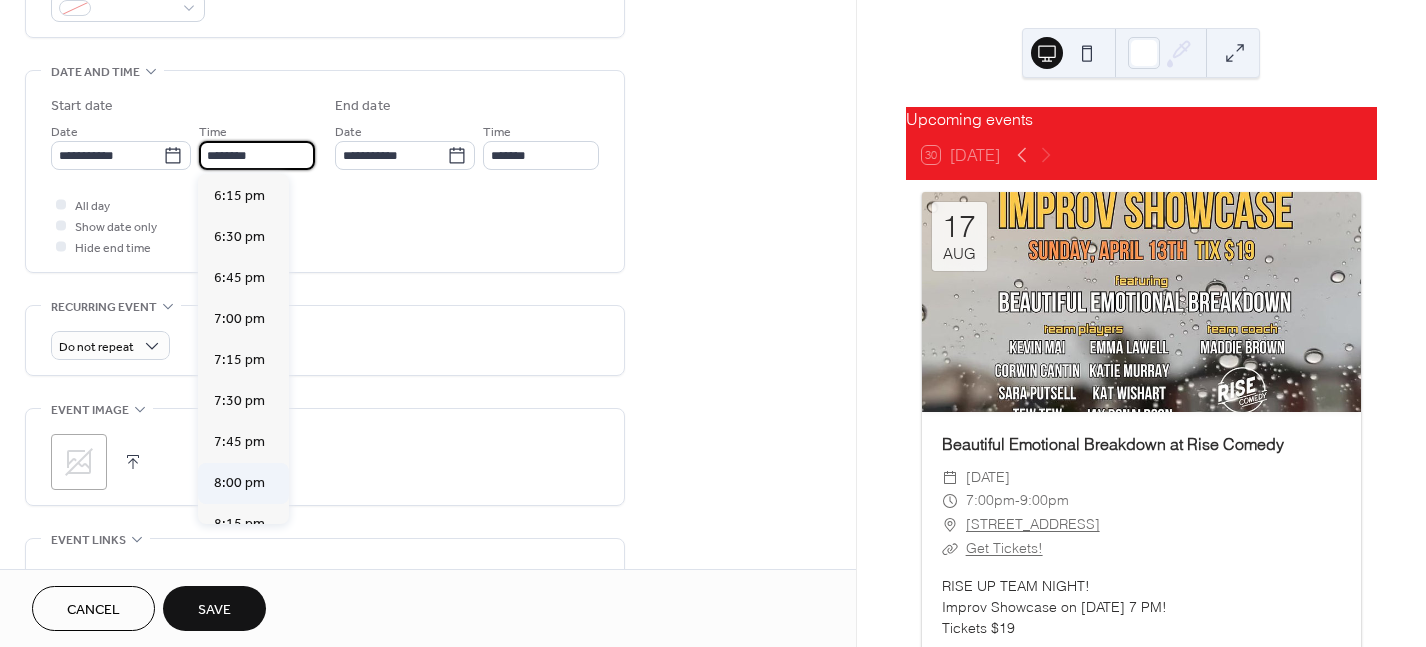 scroll, scrollTop: 3001, scrollLeft: 0, axis: vertical 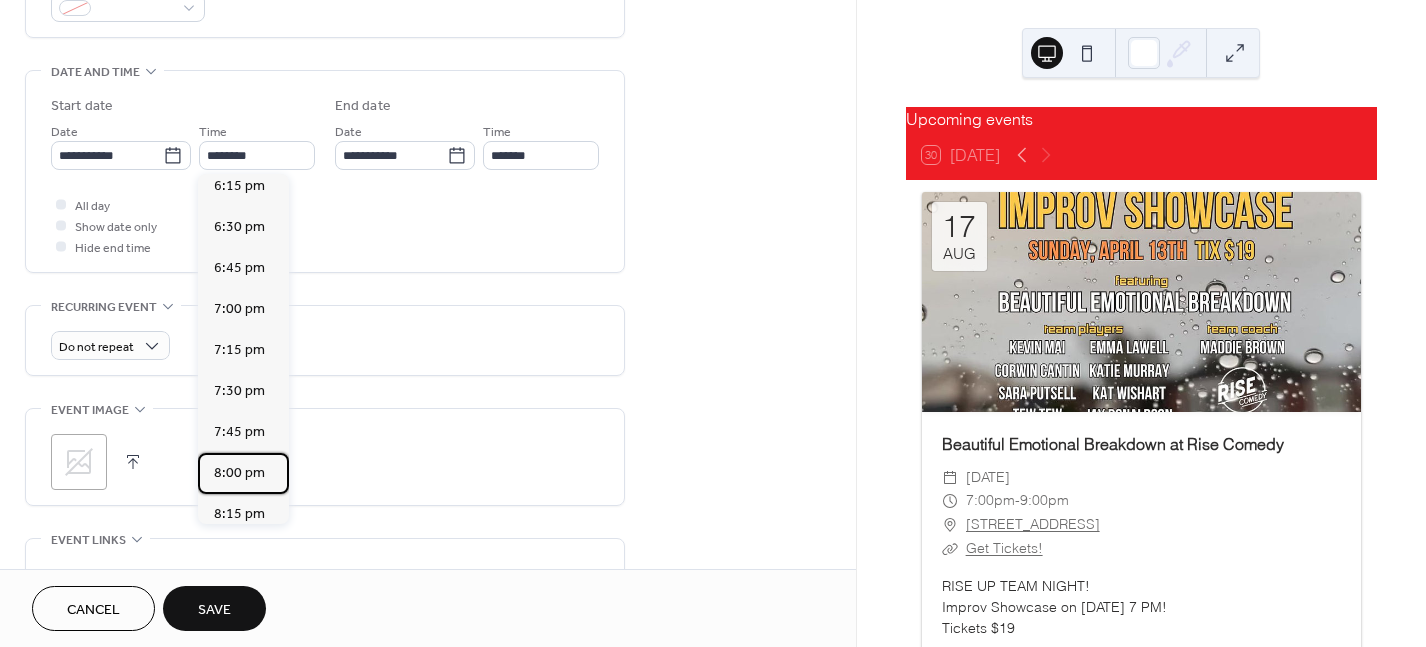 click on "8:00 pm" at bounding box center (239, 473) 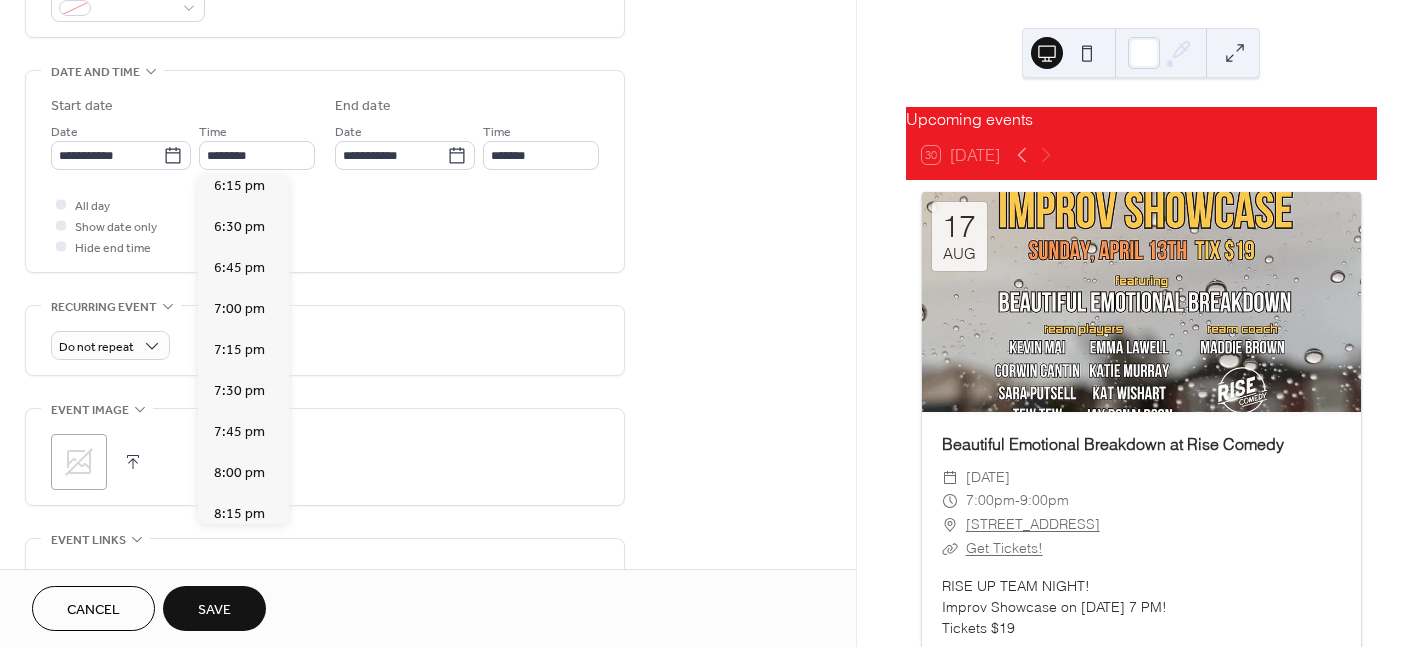type on "*******" 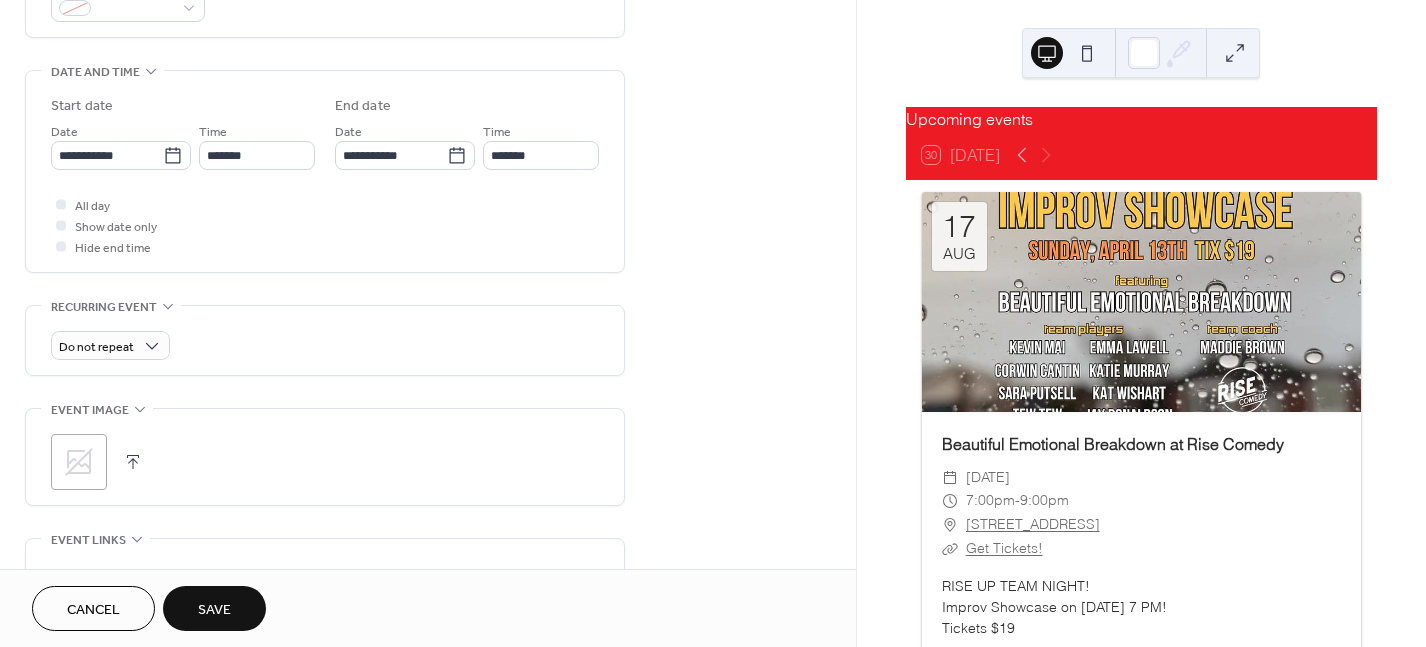 scroll, scrollTop: 0, scrollLeft: 0, axis: both 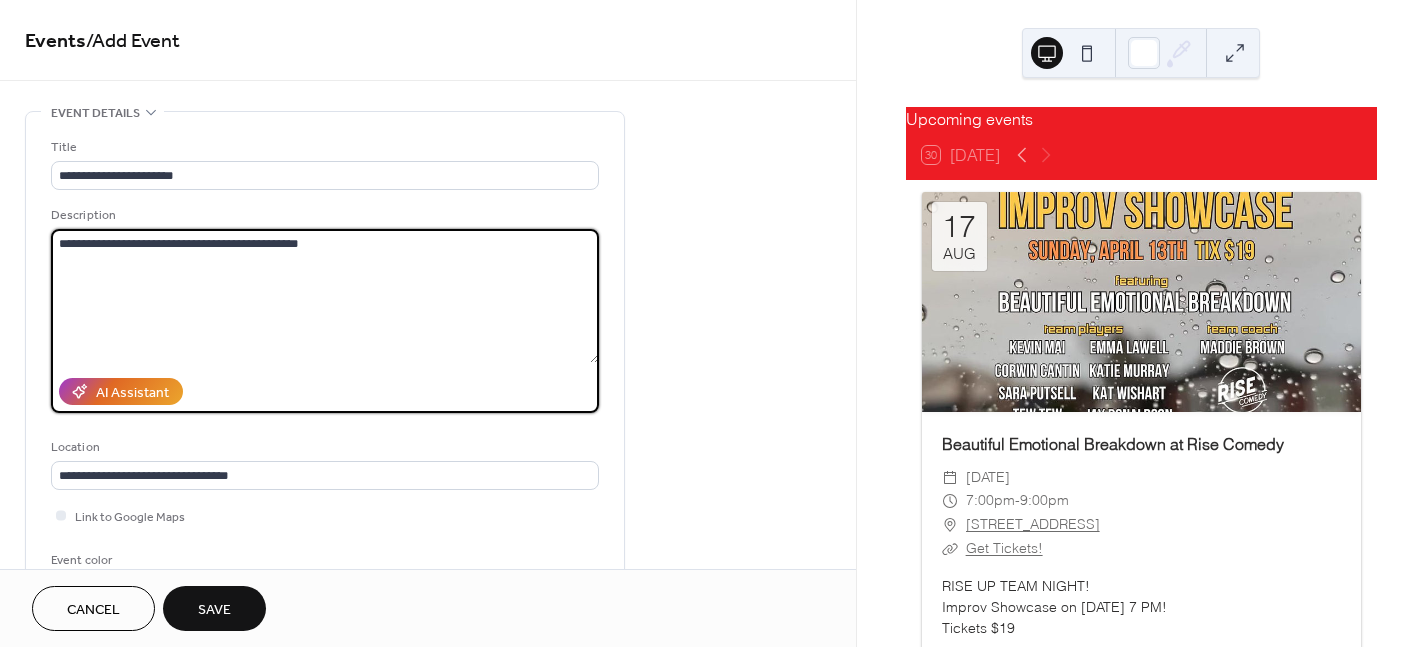 drag, startPoint x: 315, startPoint y: 243, endPoint x: 366, endPoint y: 244, distance: 51.009804 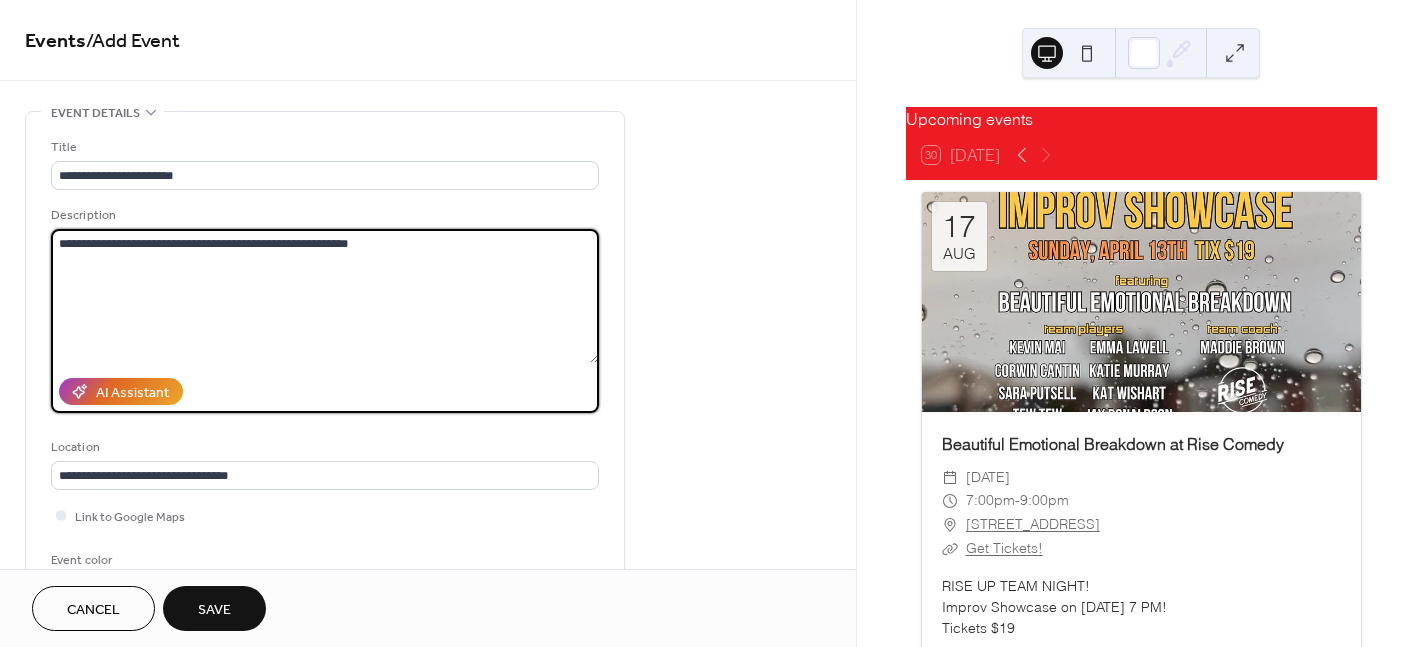 type on "**********" 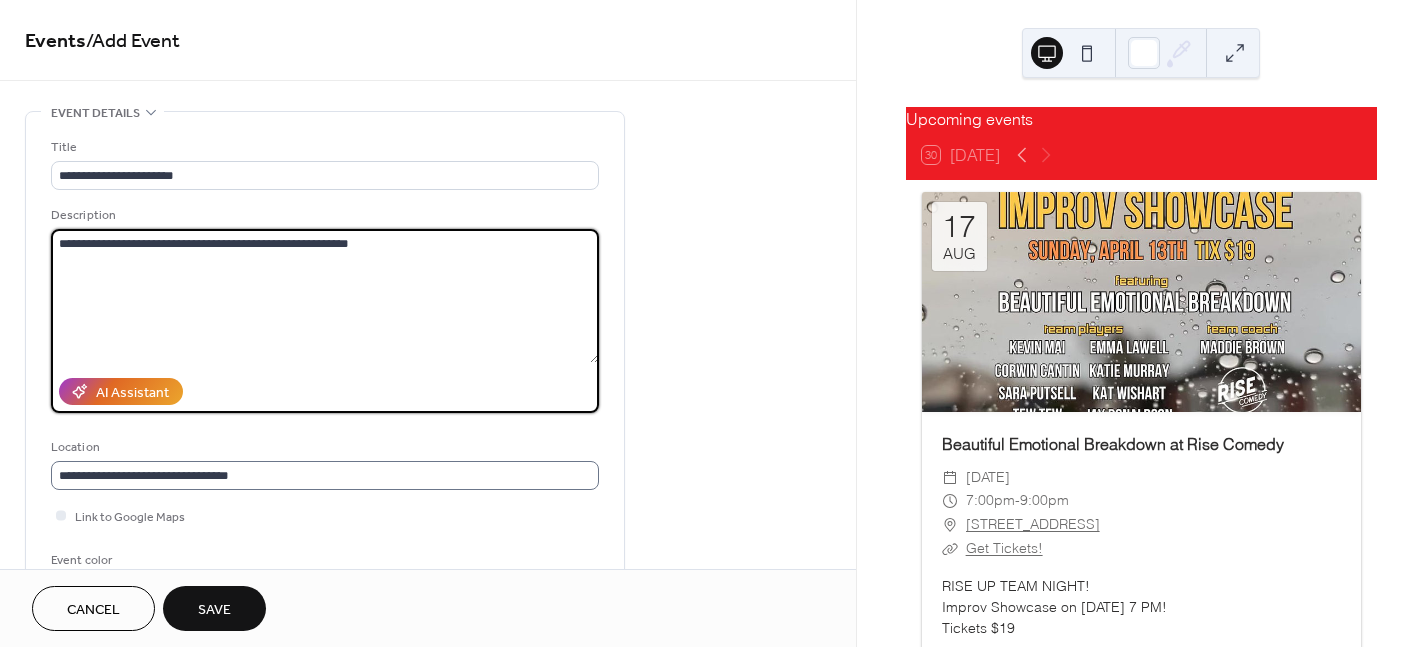 scroll, scrollTop: 1, scrollLeft: 0, axis: vertical 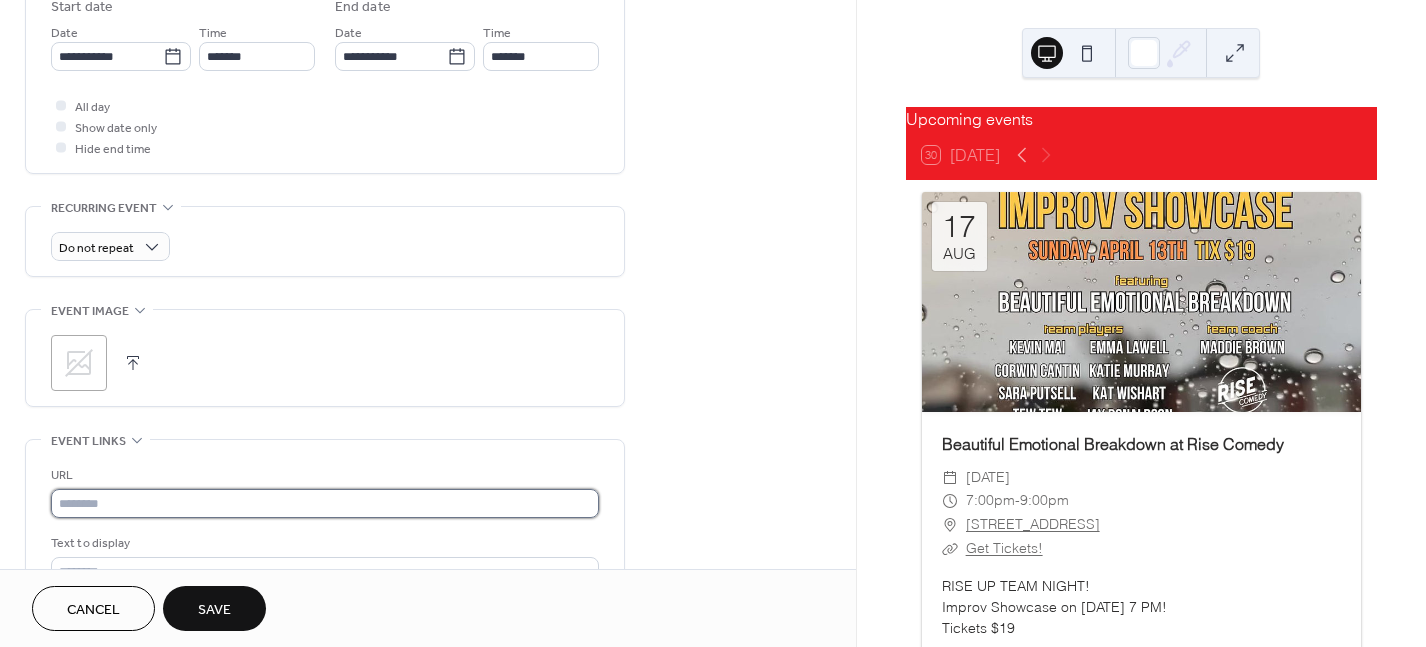 click at bounding box center (325, 503) 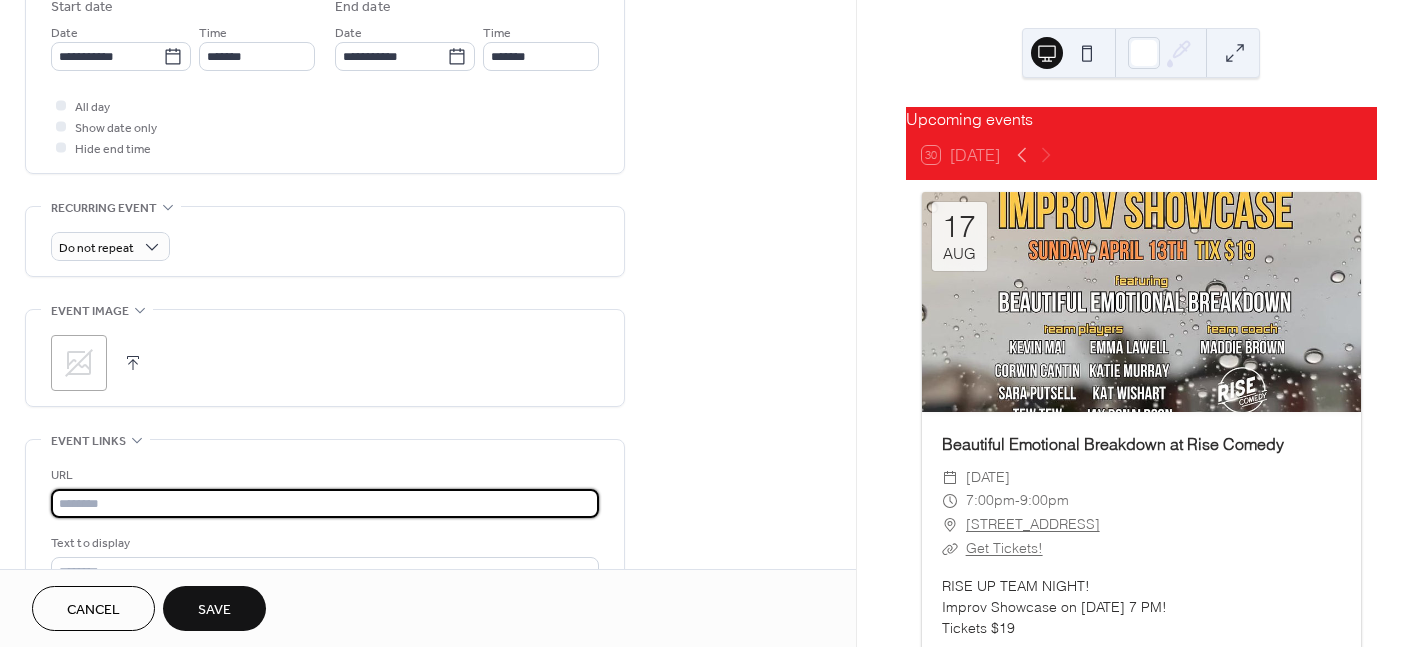 paste on "**********" 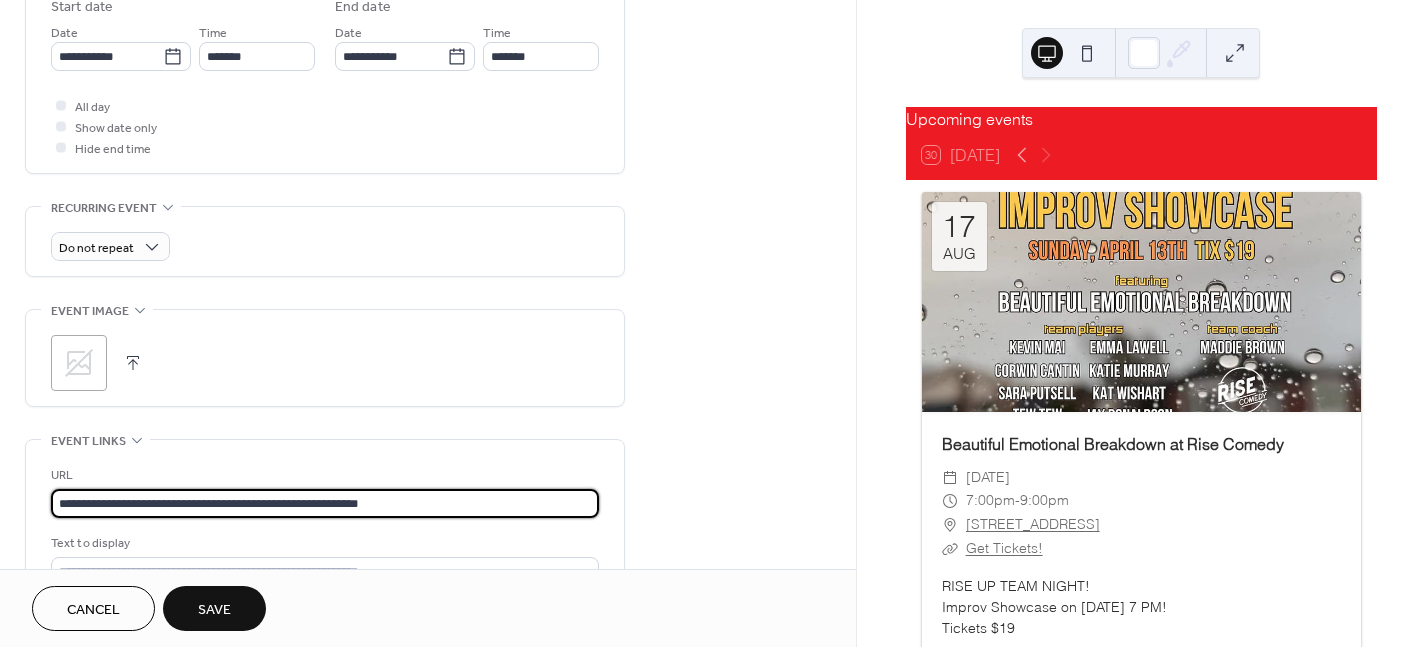scroll, scrollTop: 1, scrollLeft: 0, axis: vertical 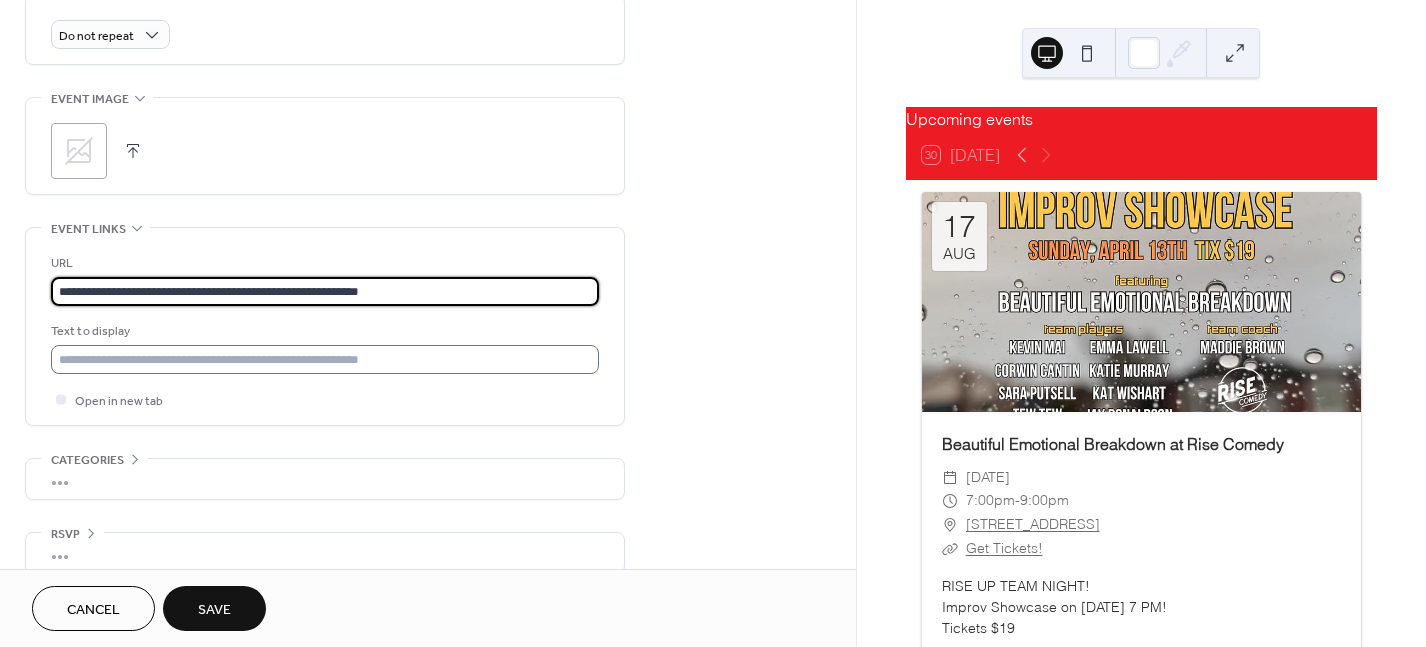 type on "**********" 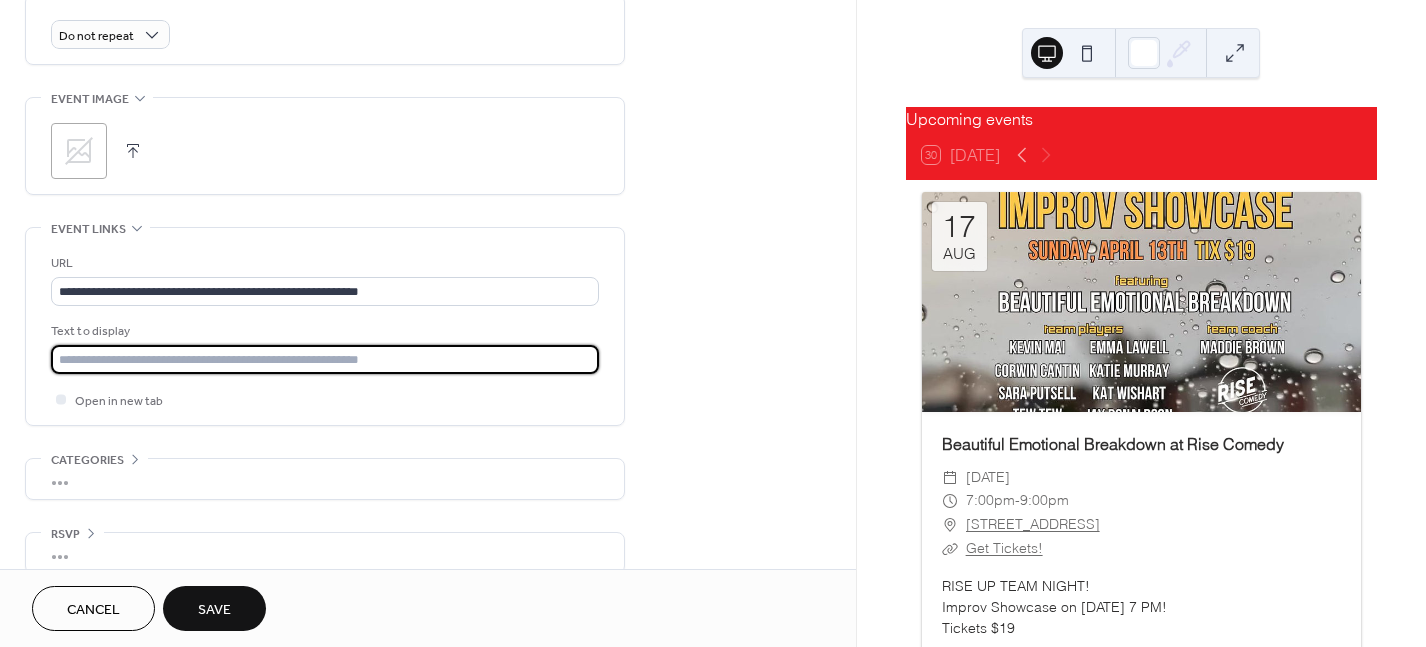 click at bounding box center (325, 359) 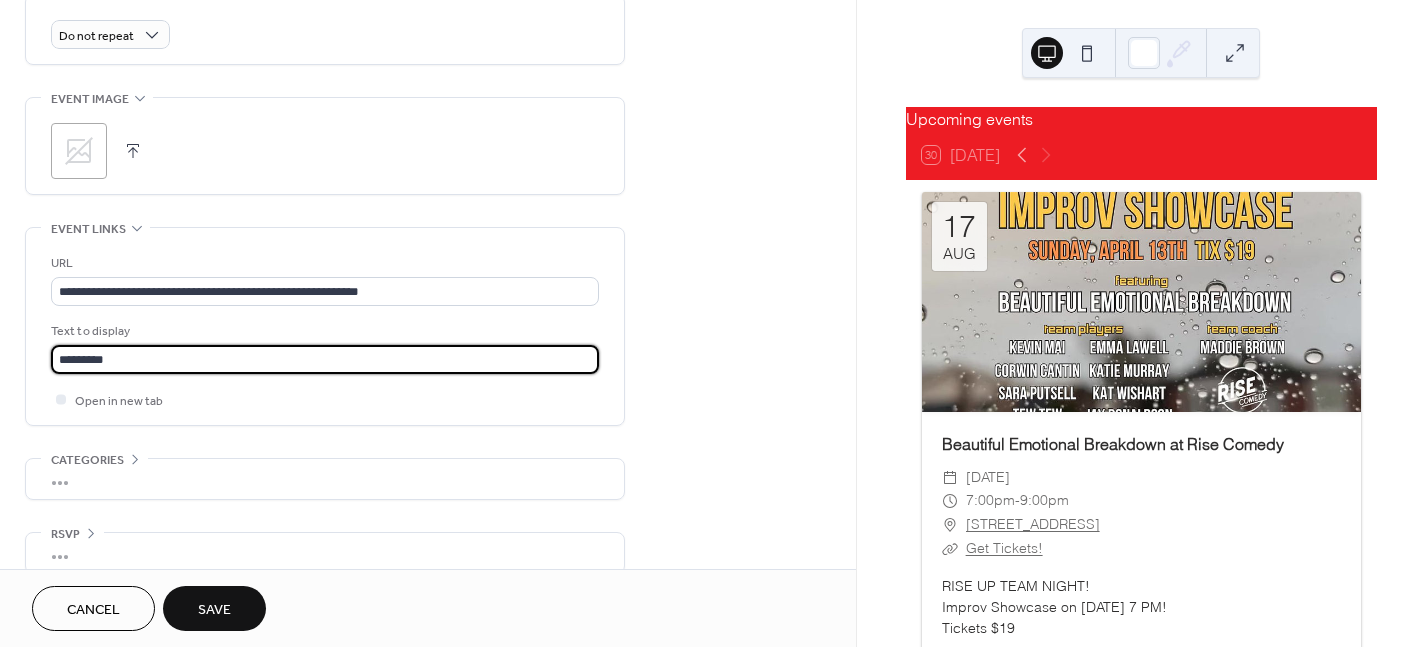 type on "*********" 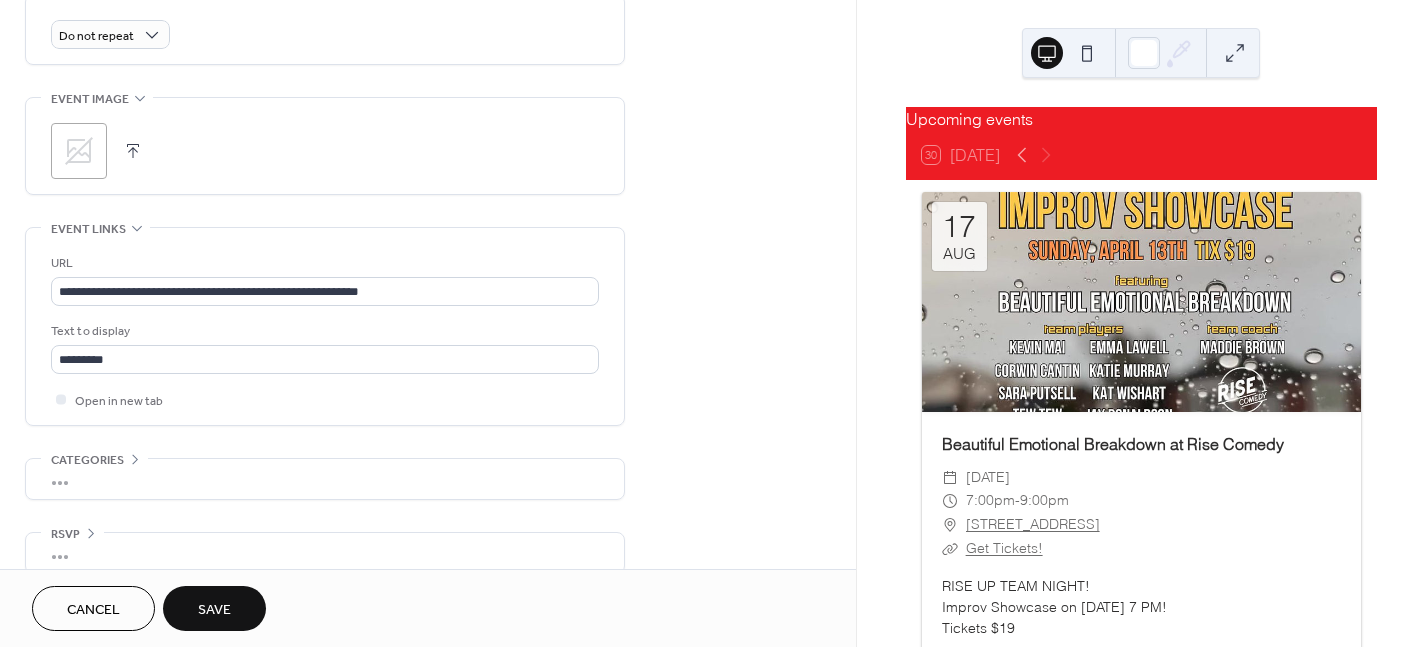 click 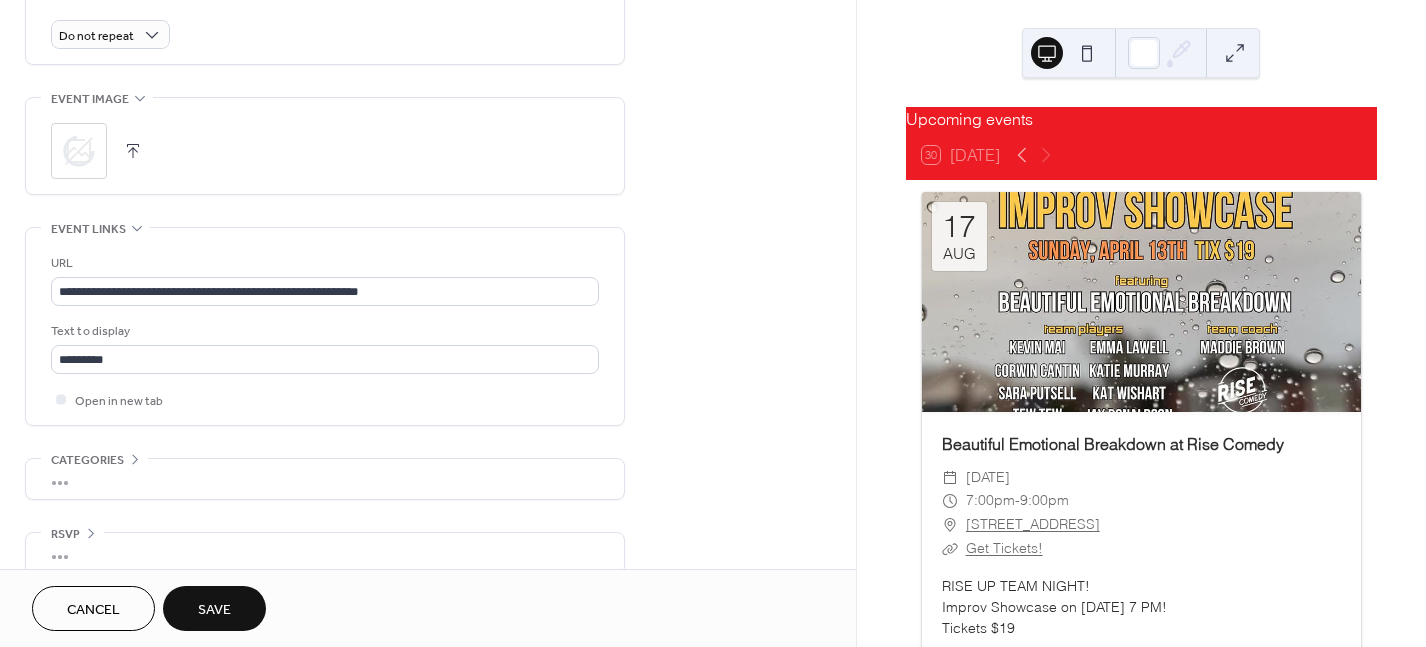 click on "Save" at bounding box center (214, 610) 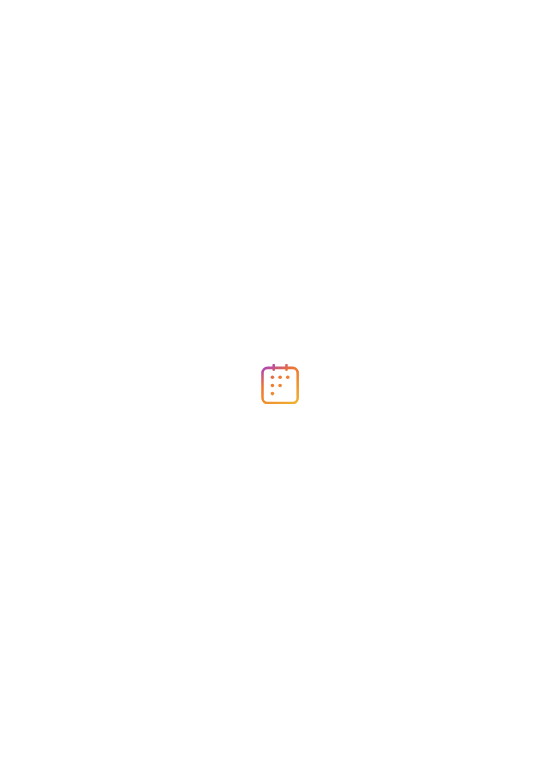 scroll, scrollTop: 0, scrollLeft: 0, axis: both 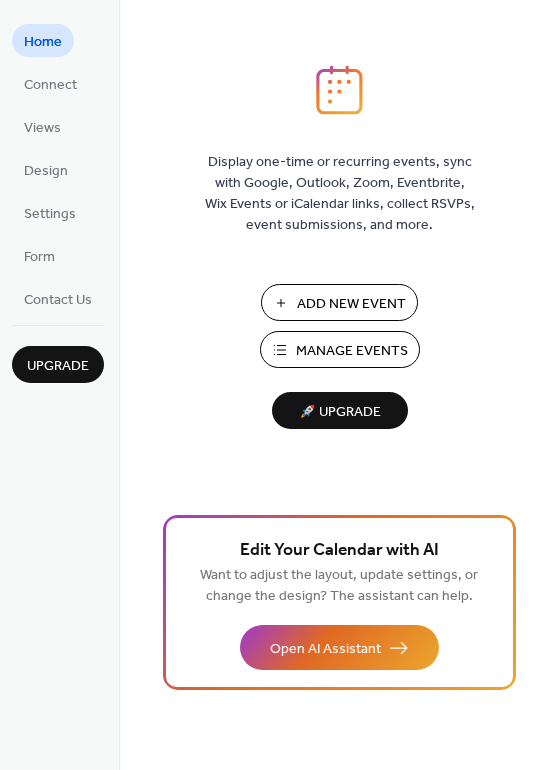 click on "Manage Events" at bounding box center (352, 351) 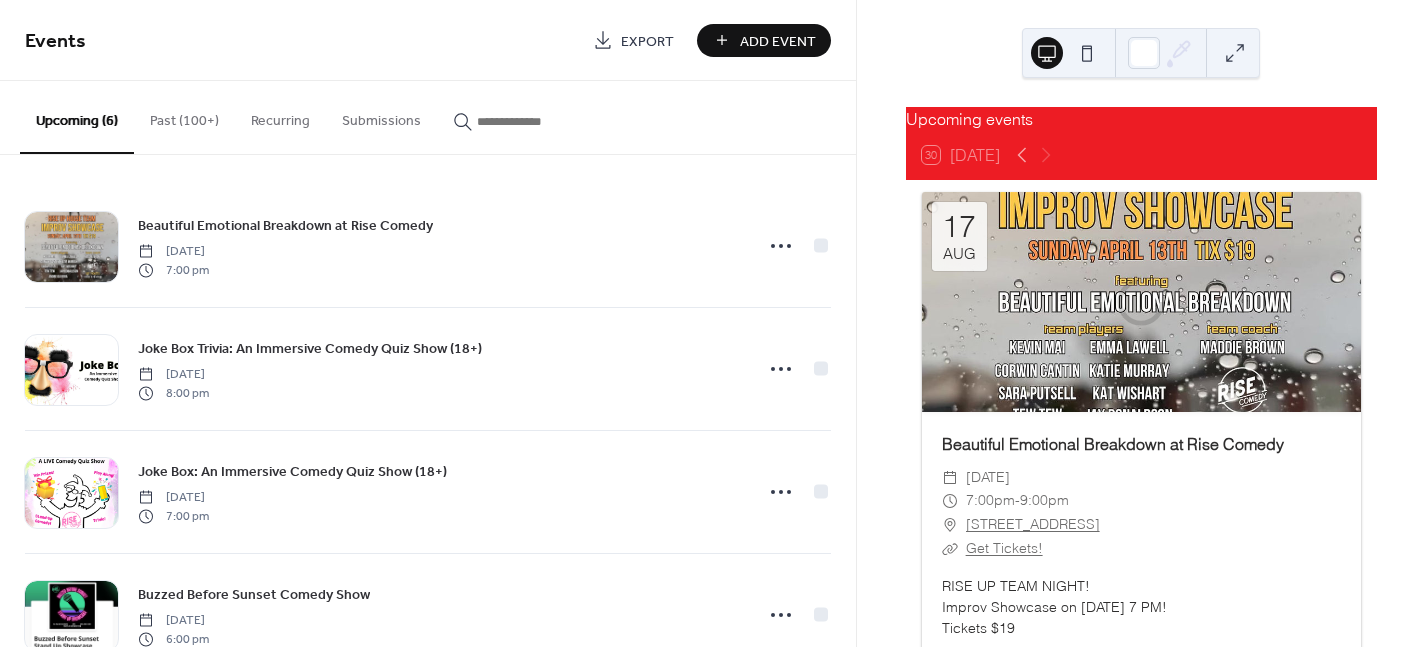 scroll, scrollTop: 0, scrollLeft: 0, axis: both 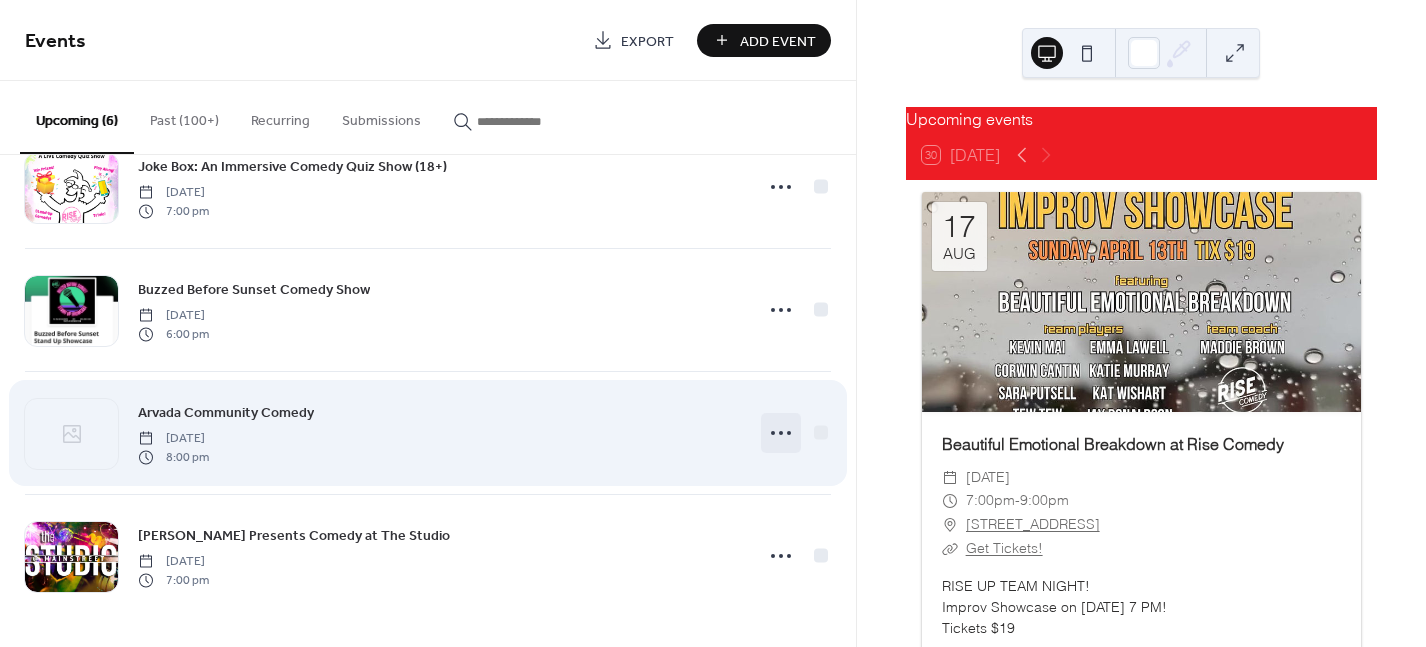 click 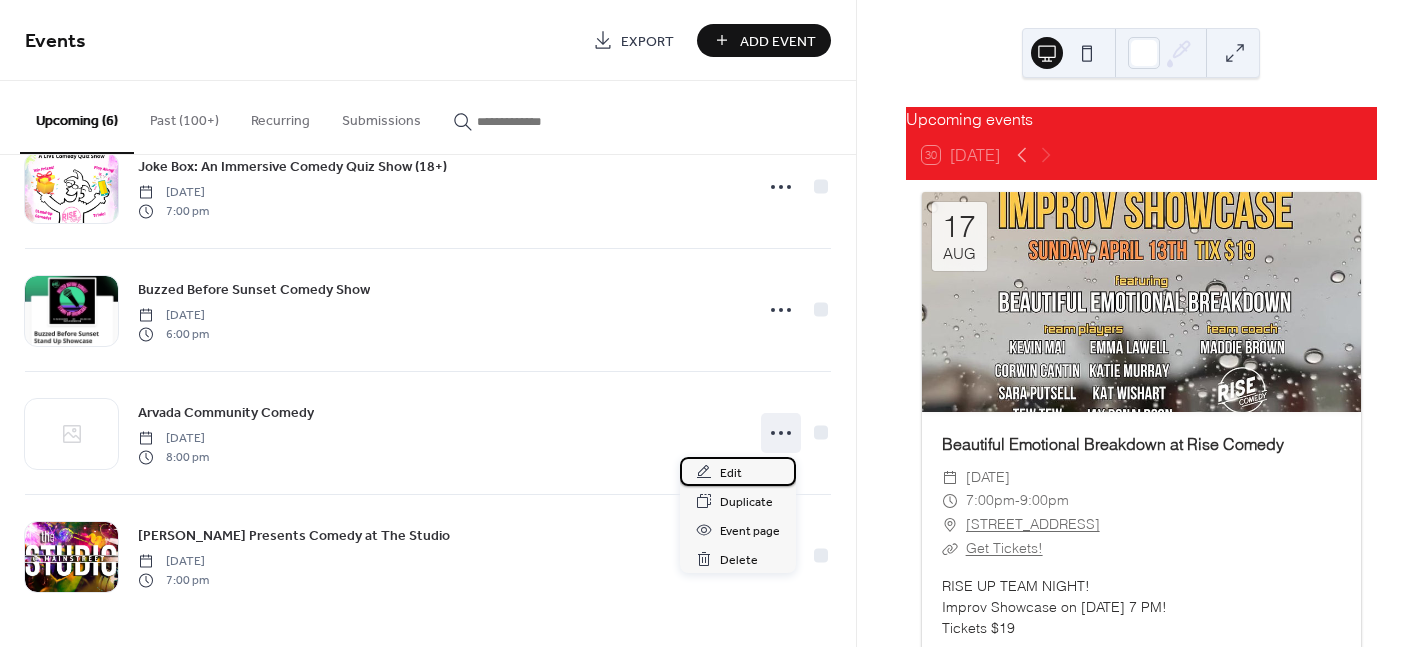 click on "Edit" at bounding box center (731, 473) 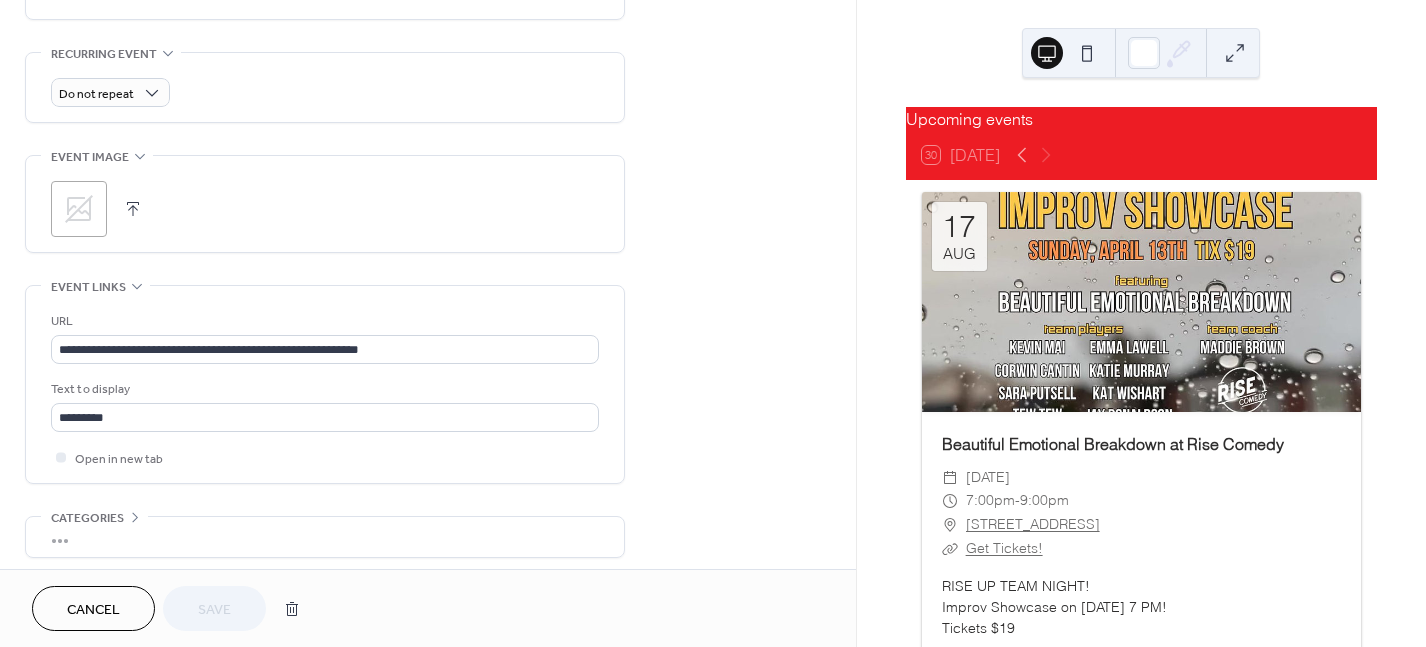 scroll, scrollTop: 844, scrollLeft: 0, axis: vertical 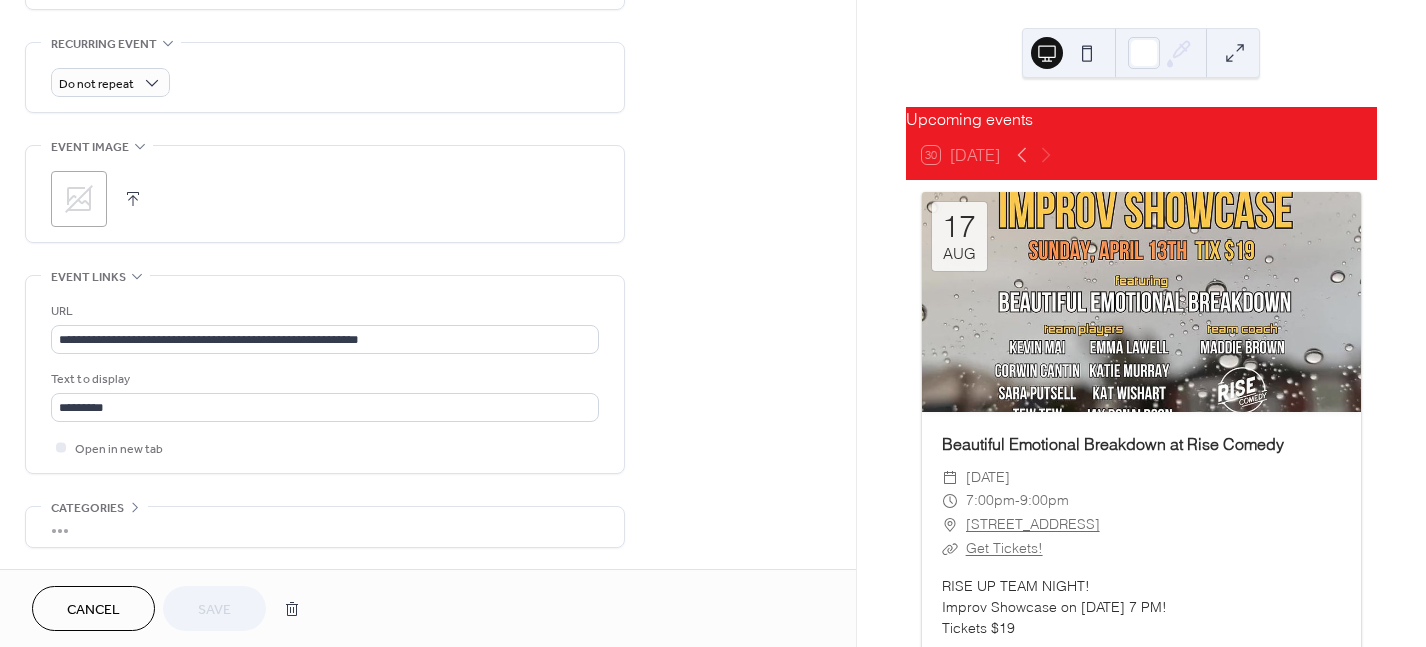 click 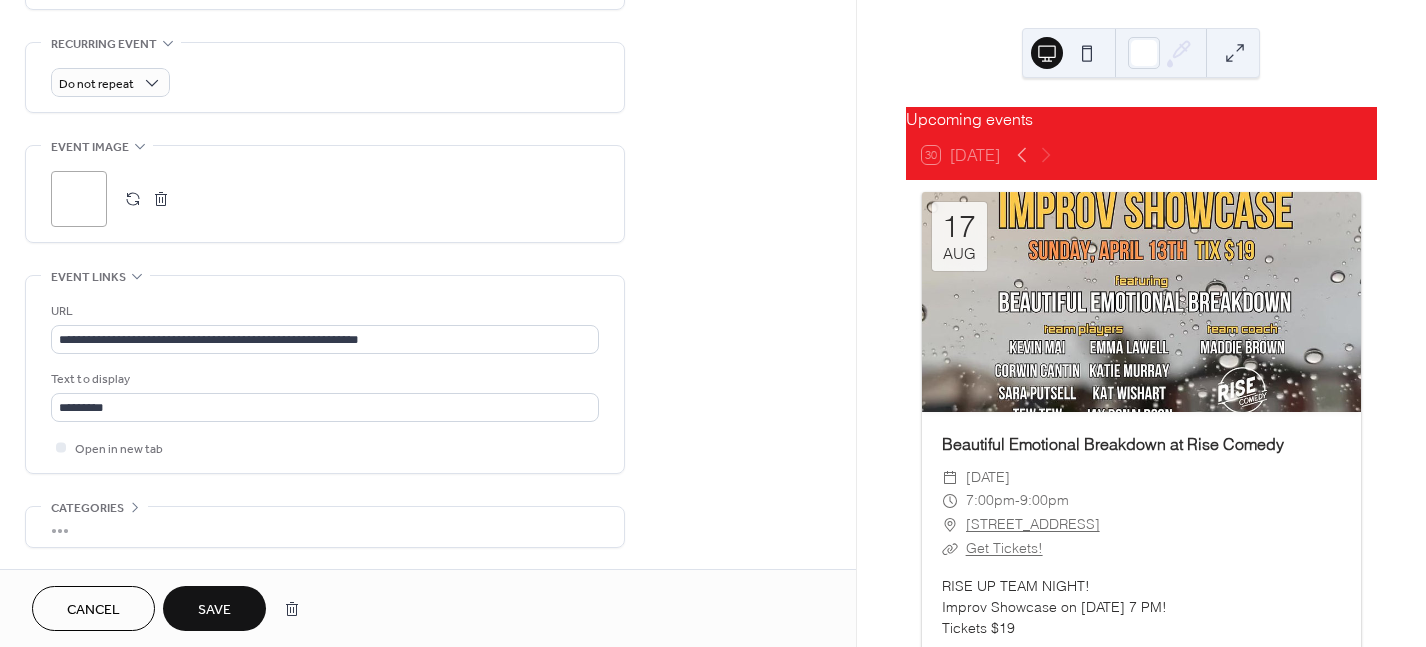 click on "Save" at bounding box center (214, 610) 